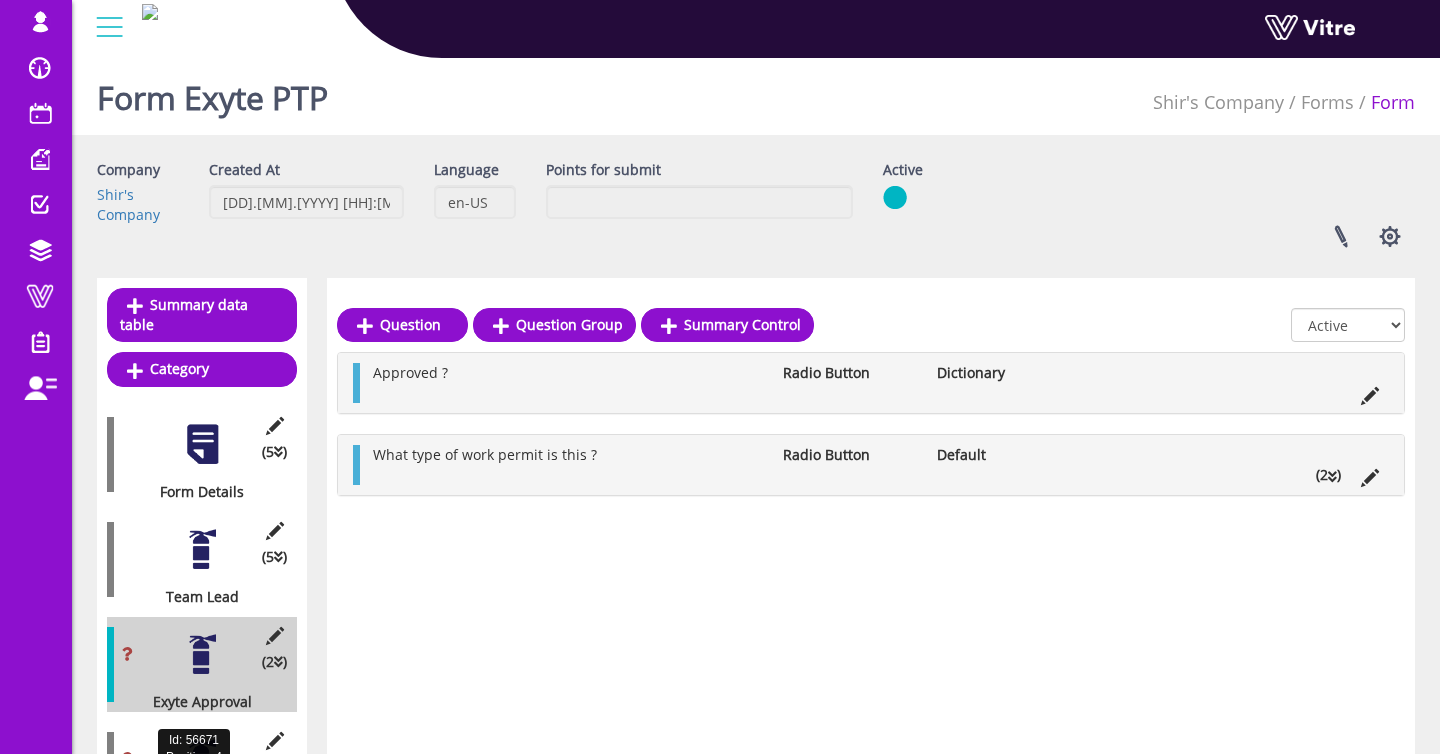 scroll, scrollTop: 239, scrollLeft: 0, axis: vertical 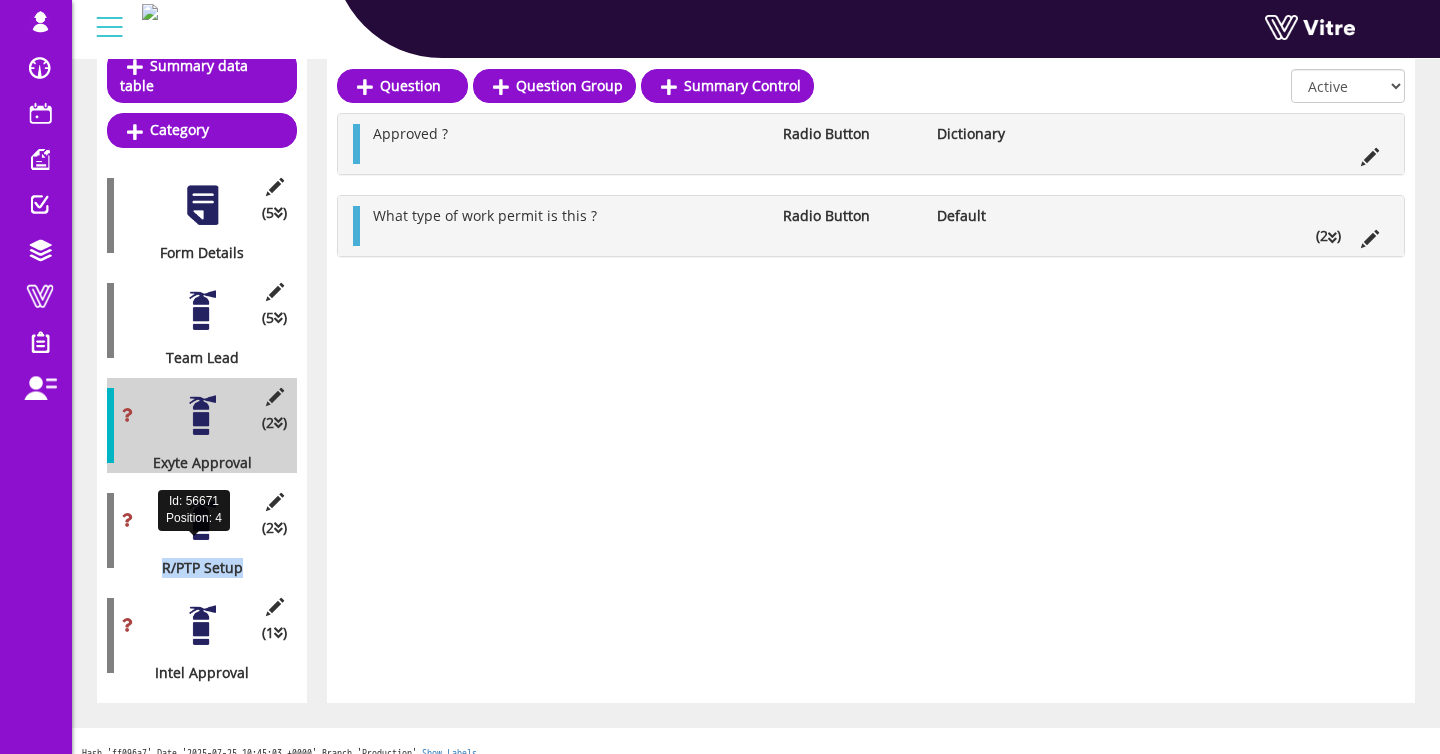drag, startPoint x: 165, startPoint y: 549, endPoint x: 244, endPoint y: 550, distance: 79.00633 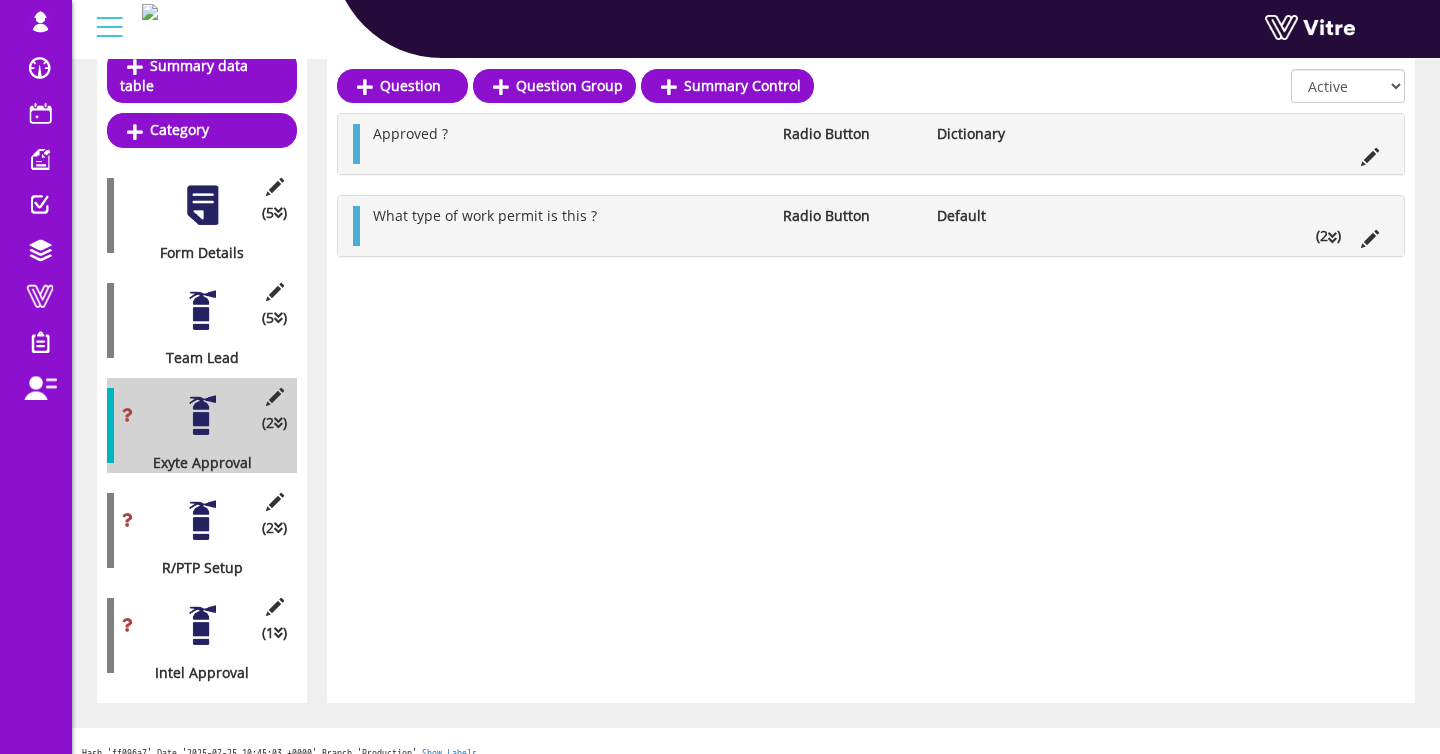 click at bounding box center (202, 415) 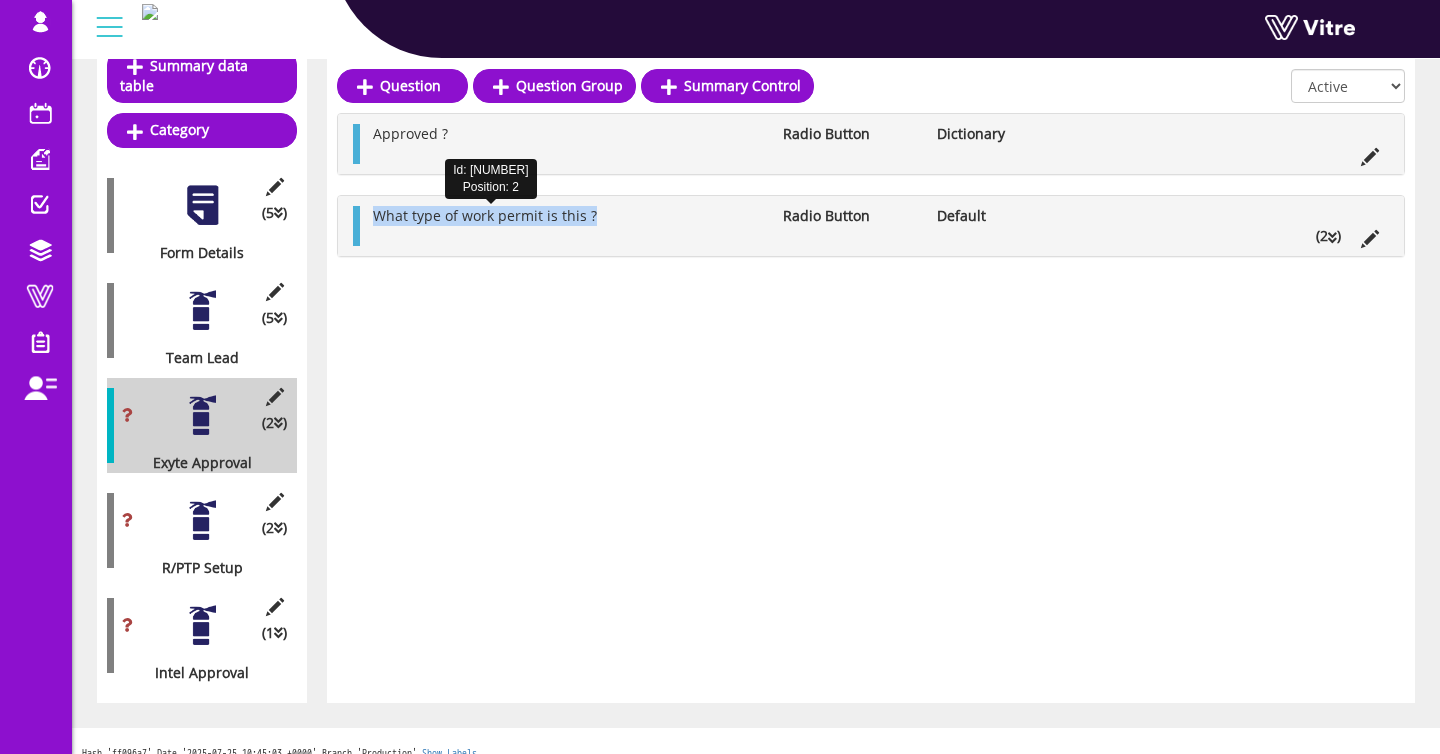 drag, startPoint x: 608, startPoint y: 216, endPoint x: 374, endPoint y: 215, distance: 234.00214 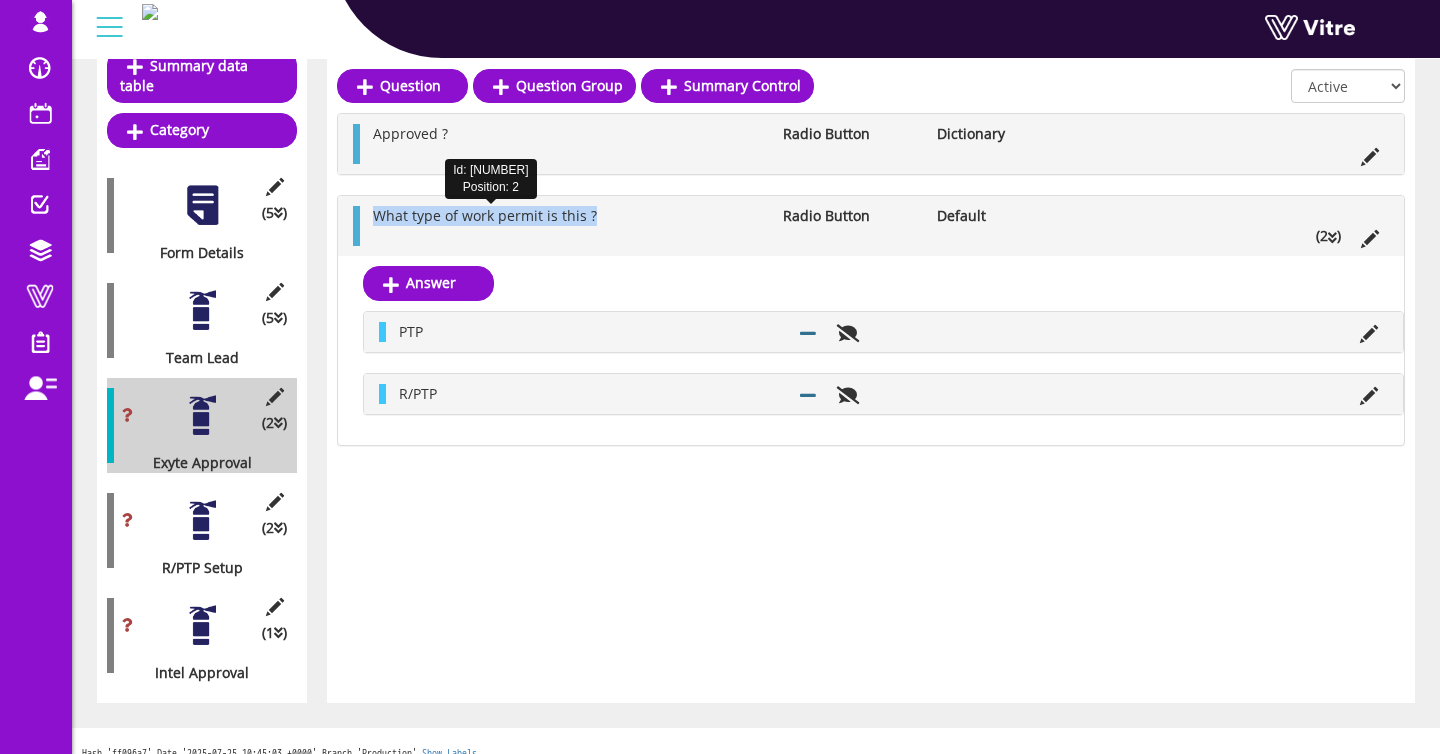 copy on "What type of work permit is this ?" 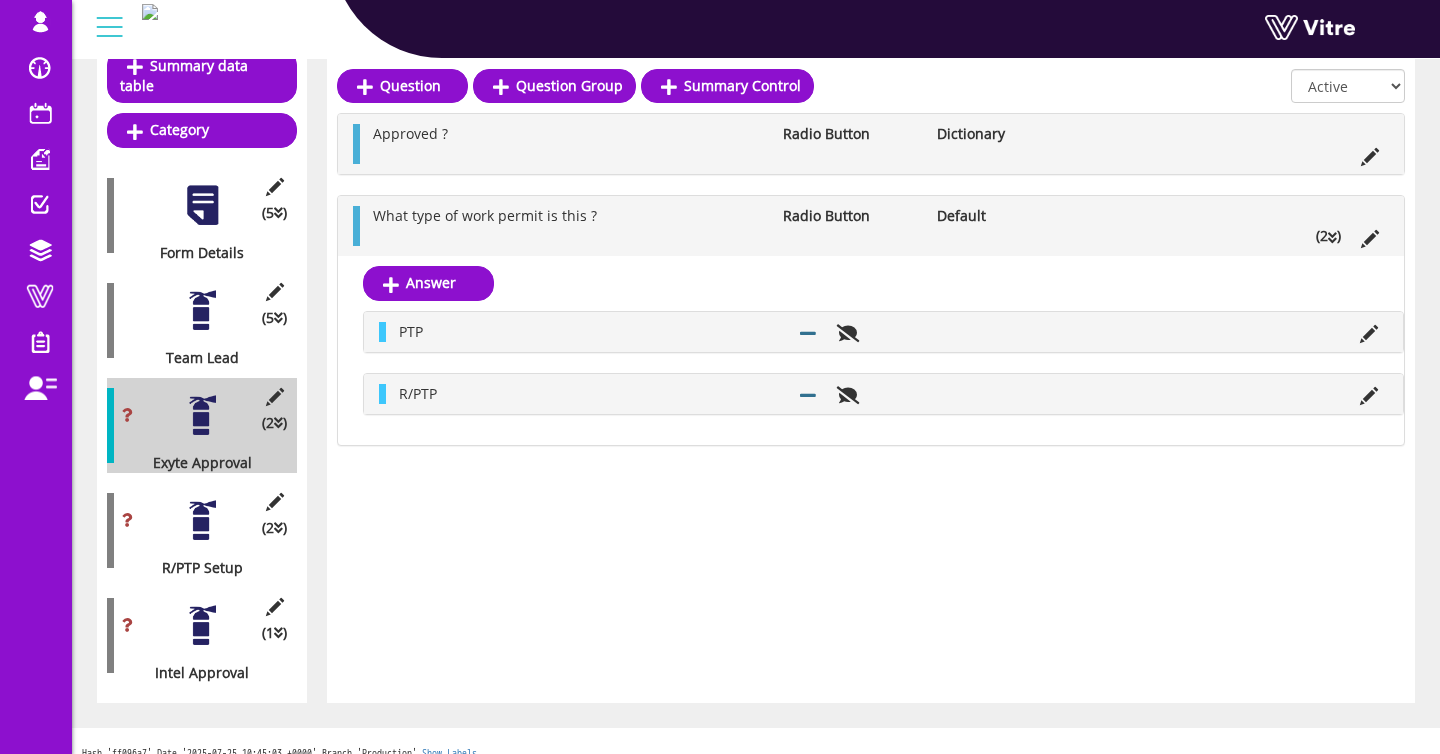 click on "(2 ) R/PTP Setup" at bounding box center [202, 530] 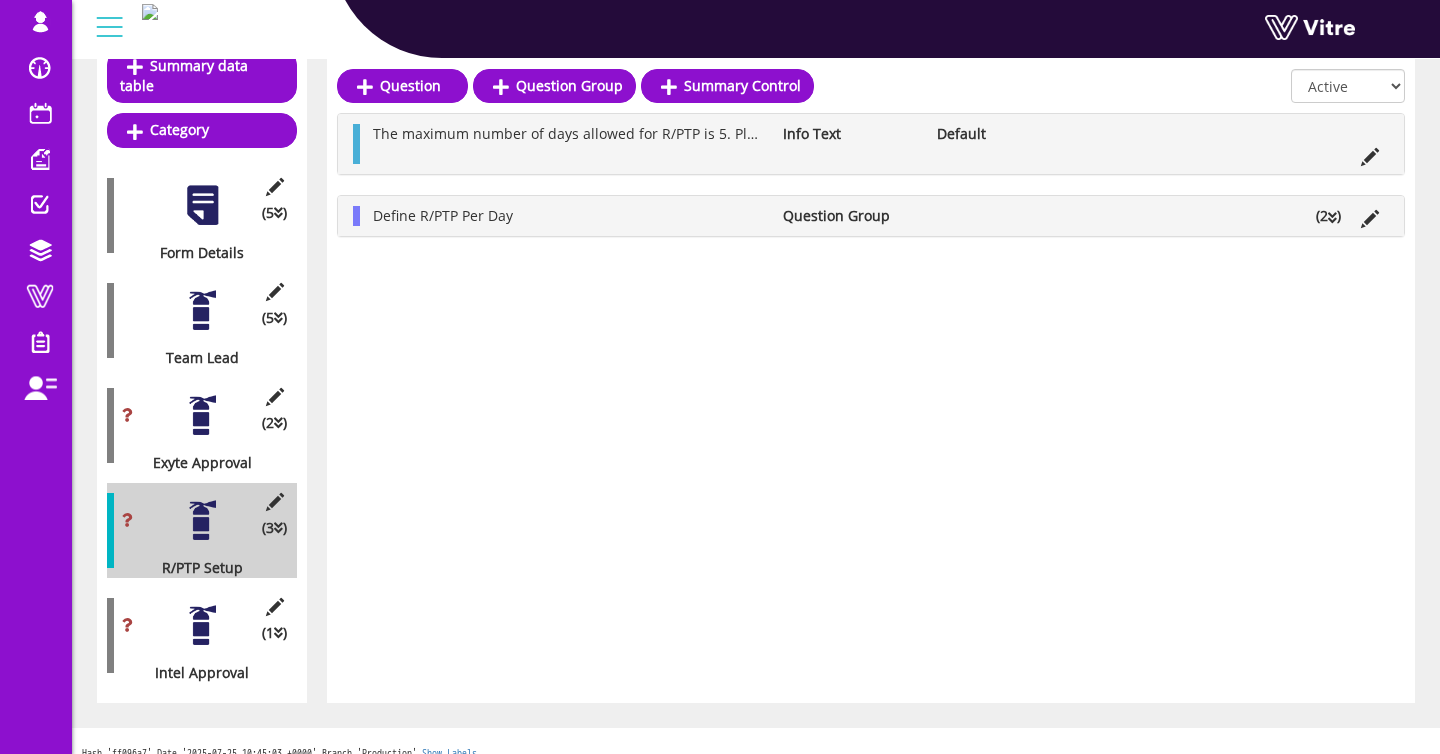 click on "Define R/PTP Per Day Question Group (2 )" at bounding box center (871, 216) 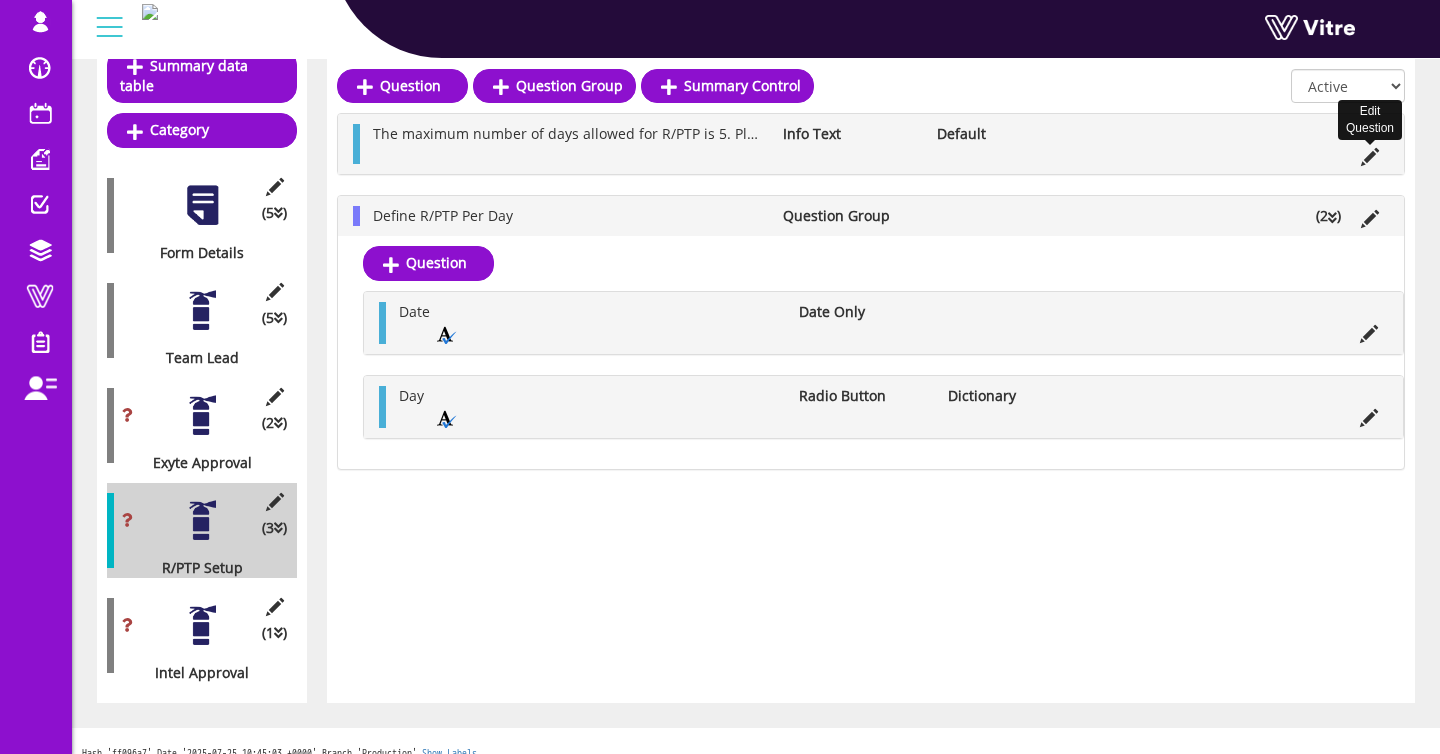 click at bounding box center (1370, 157) 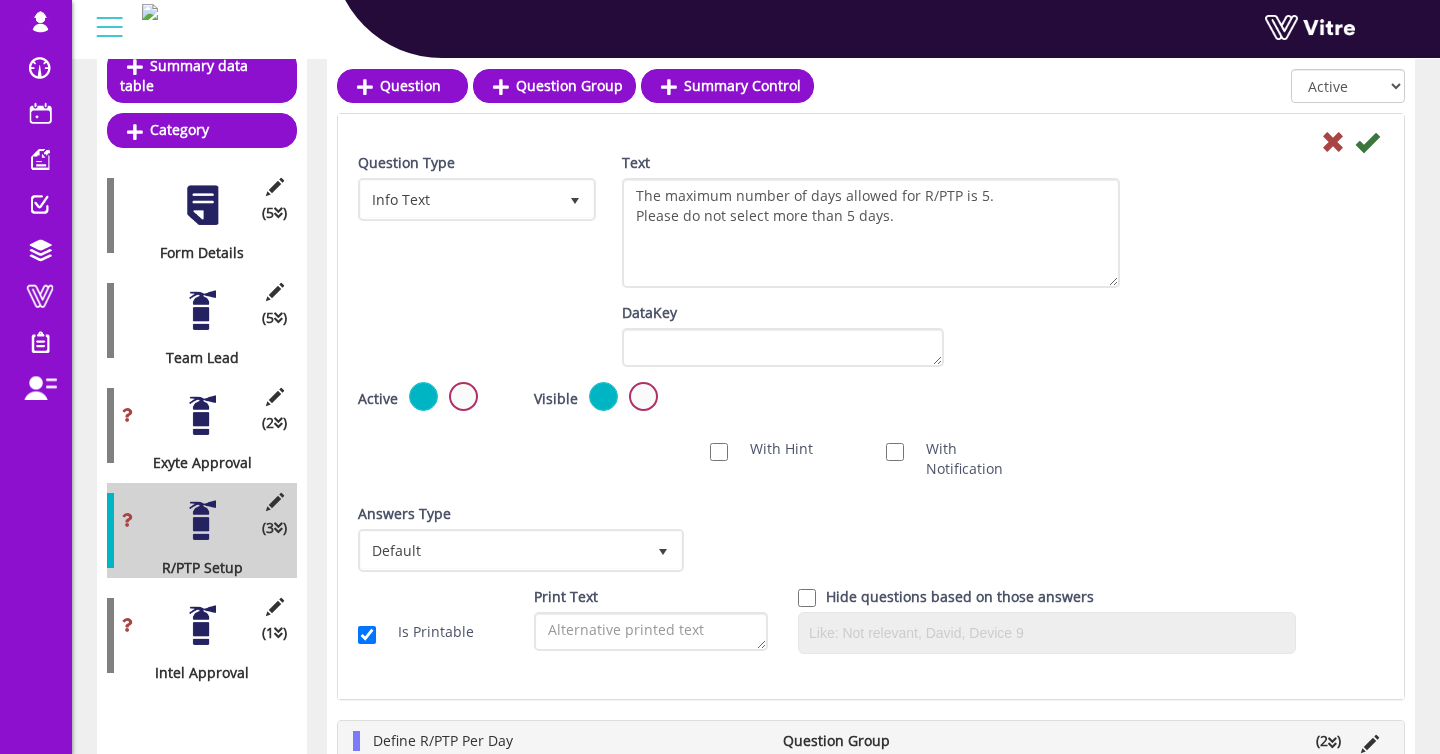 drag, startPoint x: 1116, startPoint y: 214, endPoint x: 1063, endPoint y: 268, distance: 75.66373 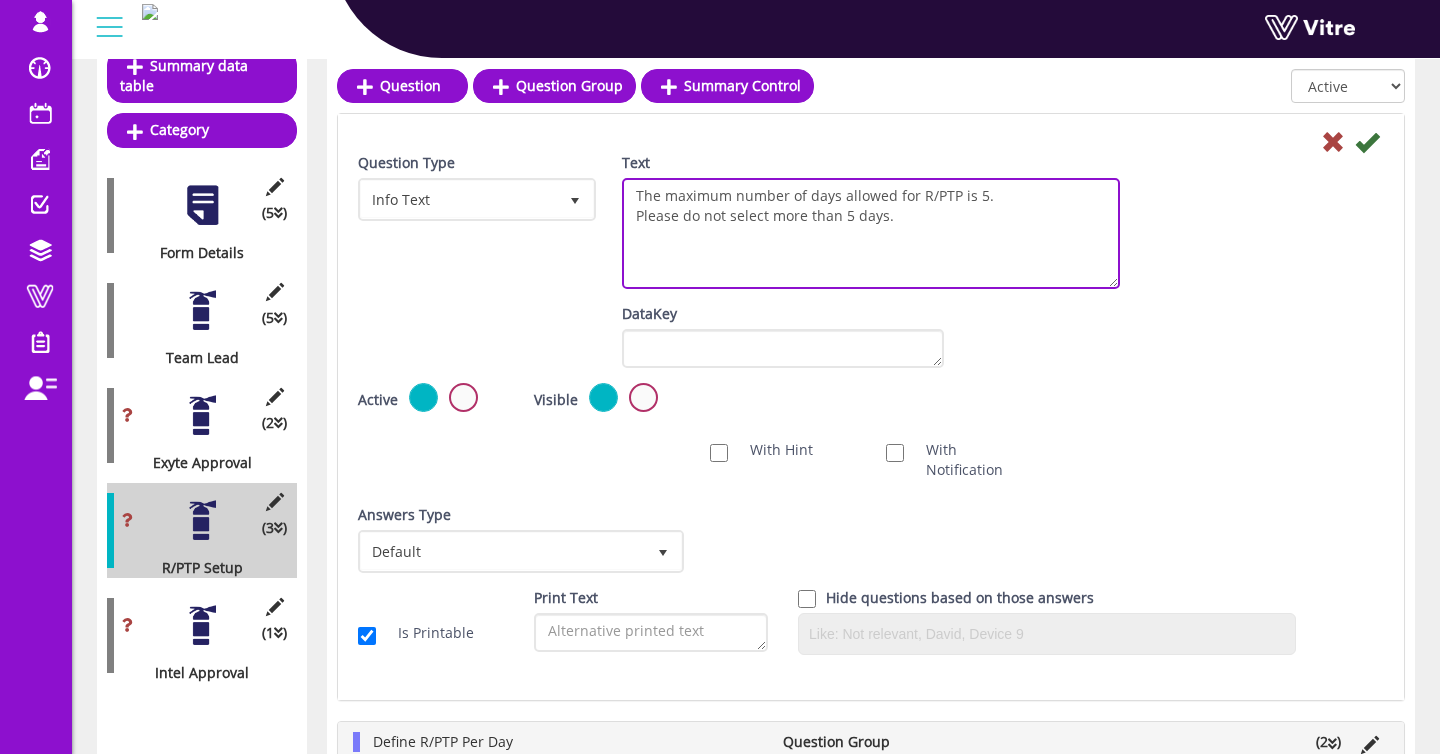 drag, startPoint x: 934, startPoint y: 230, endPoint x: 625, endPoint y: 197, distance: 310.75714 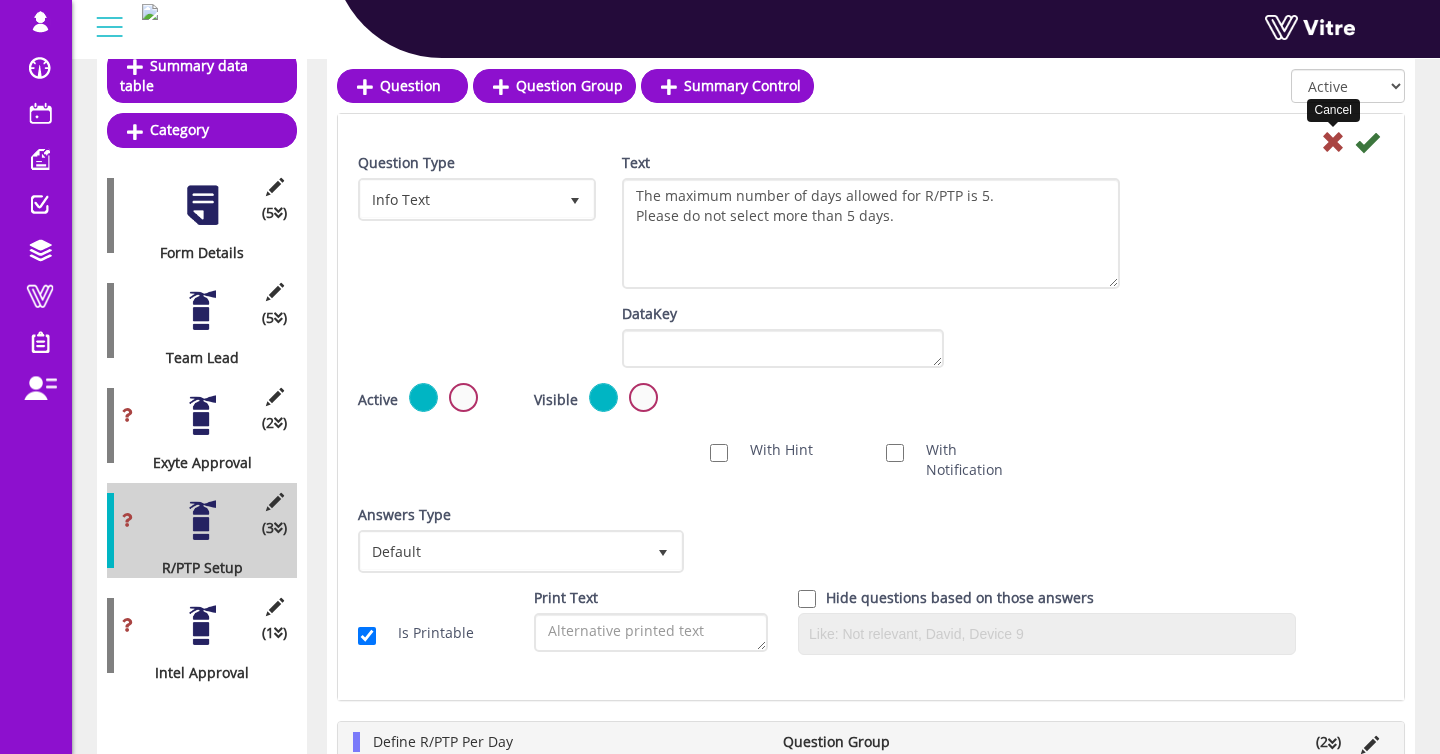 click at bounding box center (1333, 142) 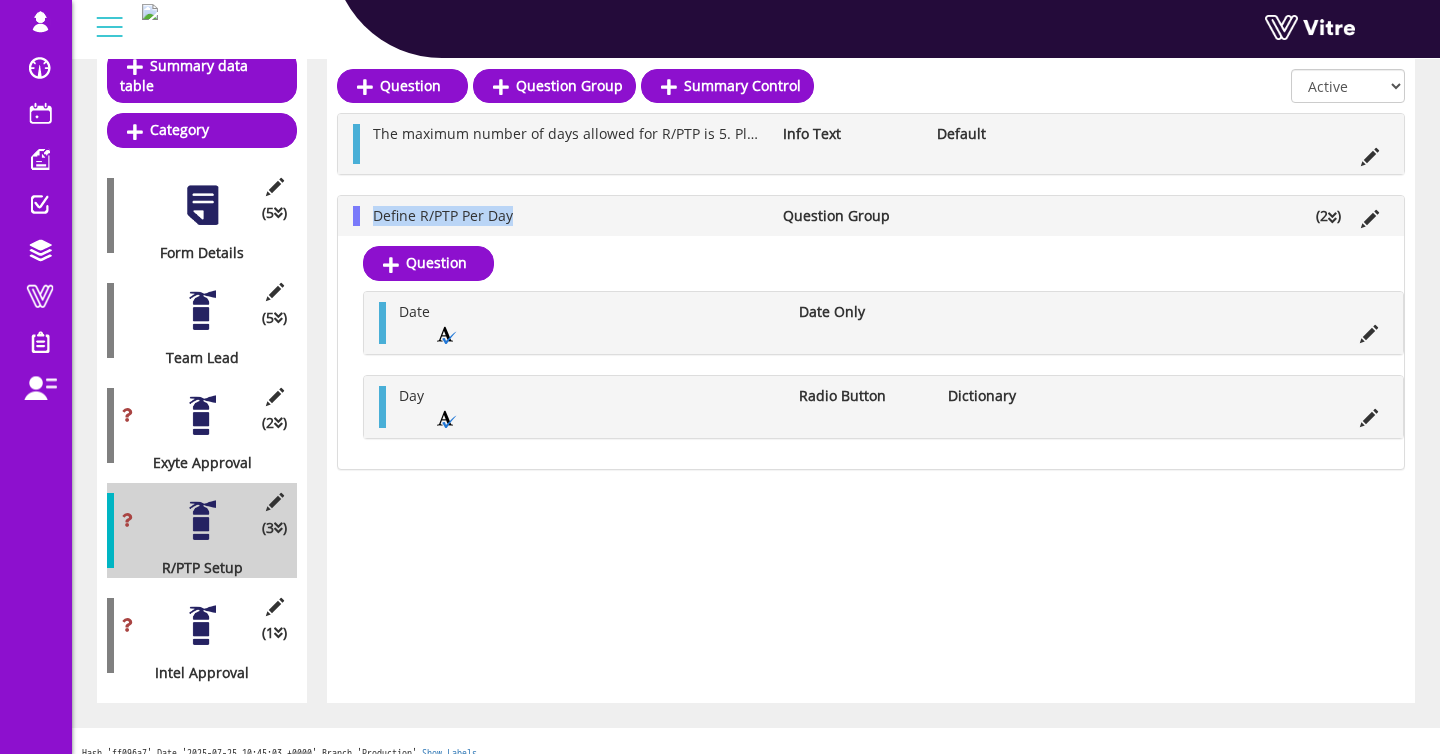 drag, startPoint x: 549, startPoint y: 218, endPoint x: 363, endPoint y: 219, distance: 186.00269 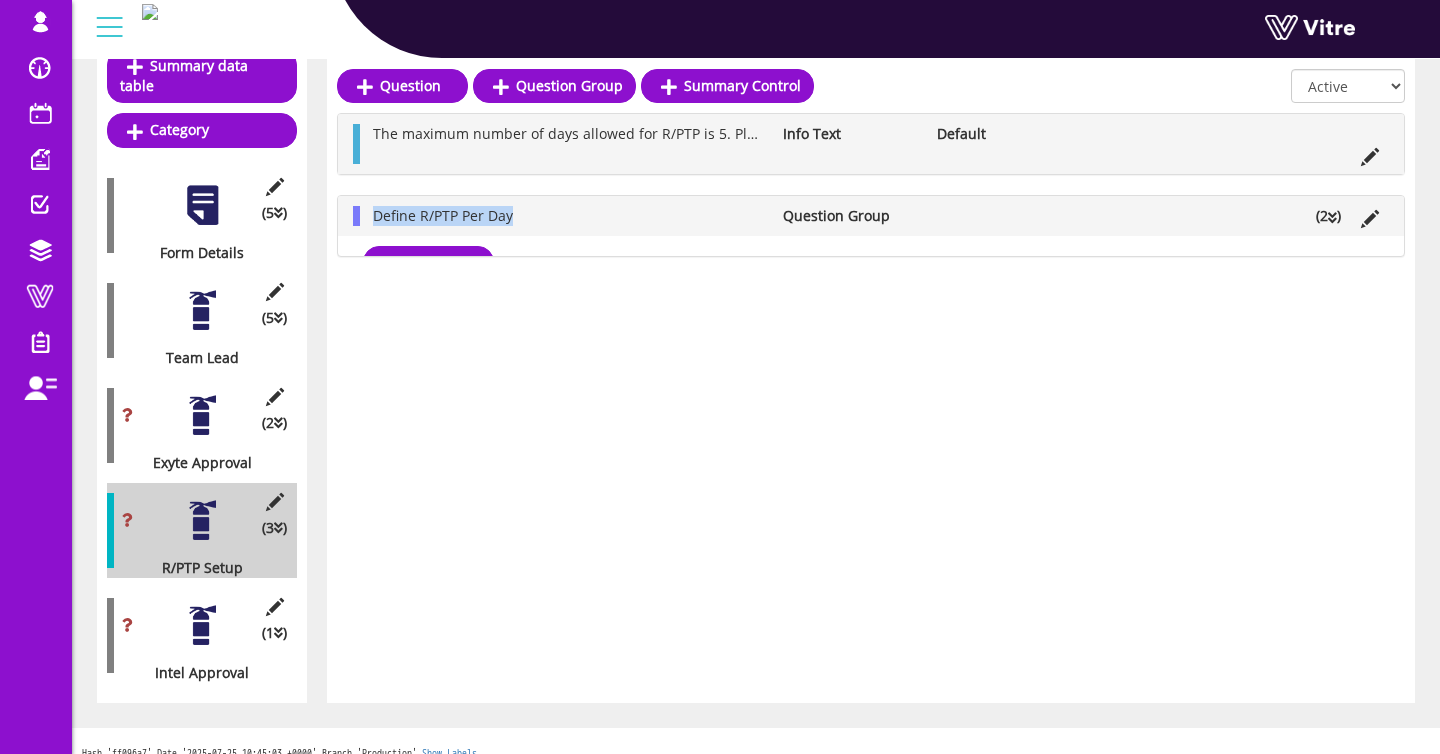 copy on "Define R/PTP Per Day" 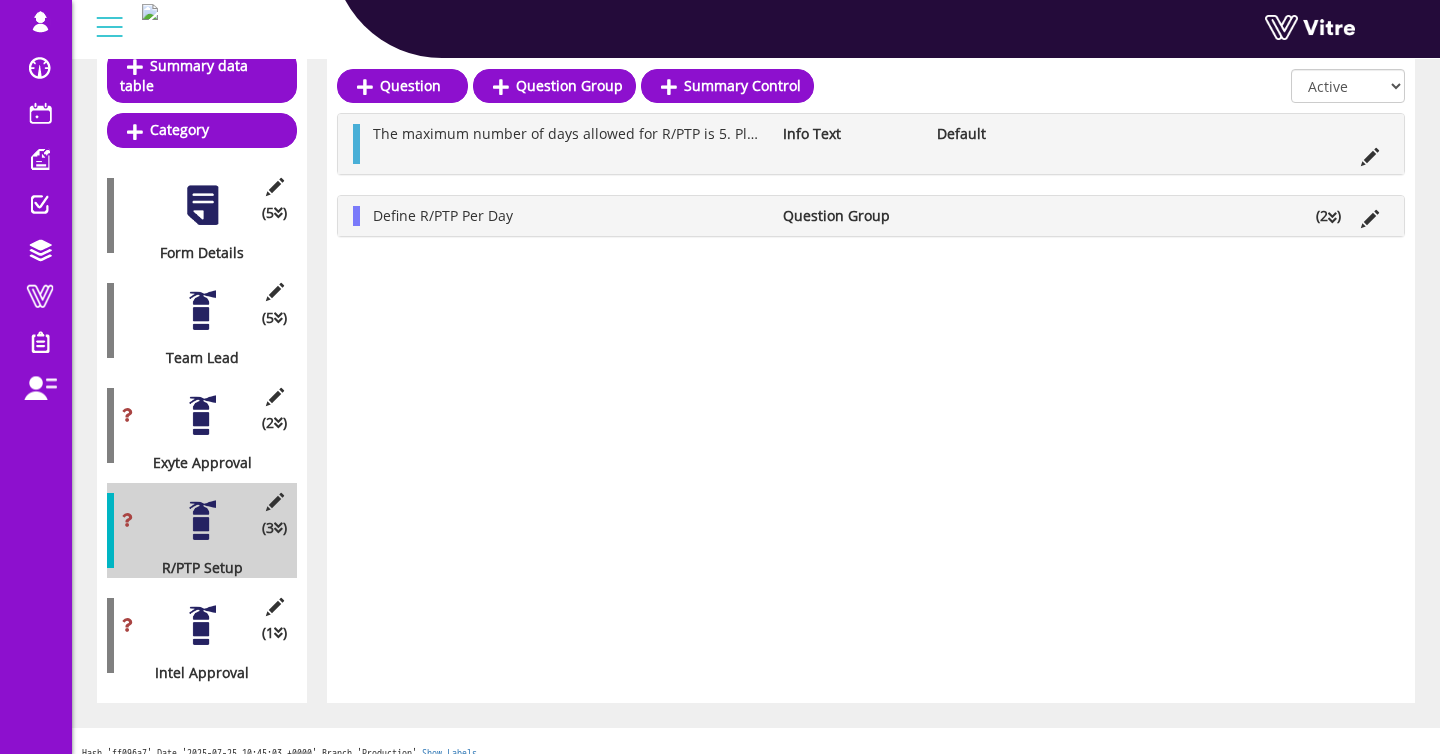click on "Define R/PTP Per Day" at bounding box center (568, 216) 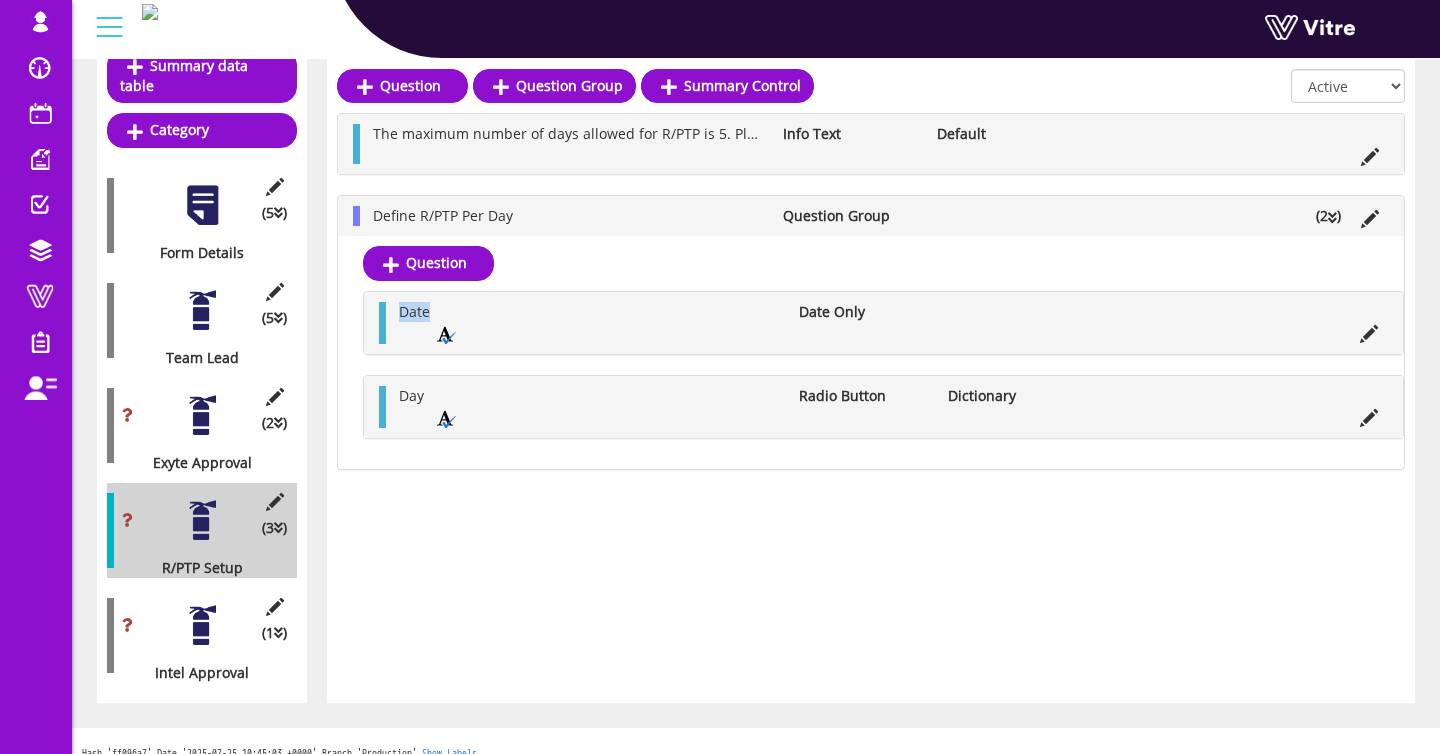 drag, startPoint x: 453, startPoint y: 313, endPoint x: 387, endPoint y: 312, distance: 66.007576 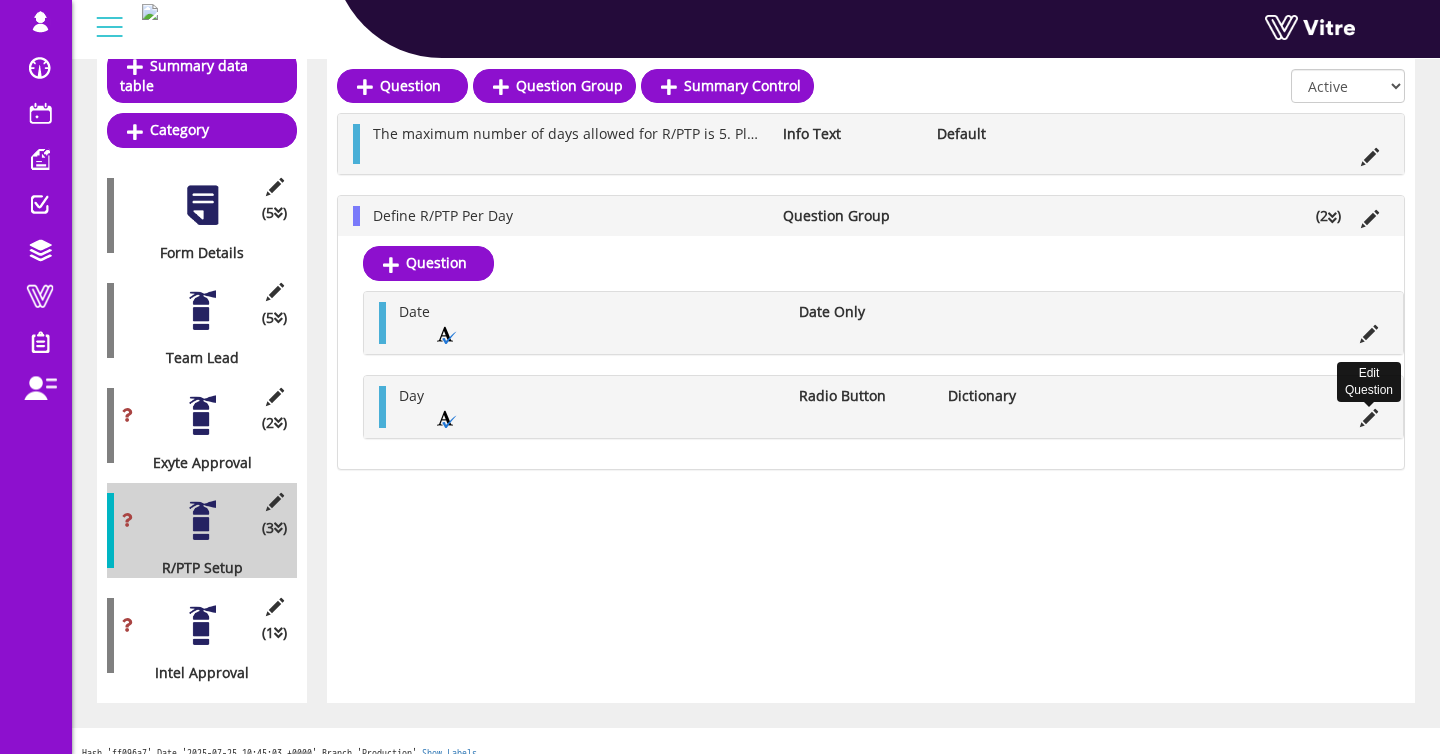 click at bounding box center (1369, 418) 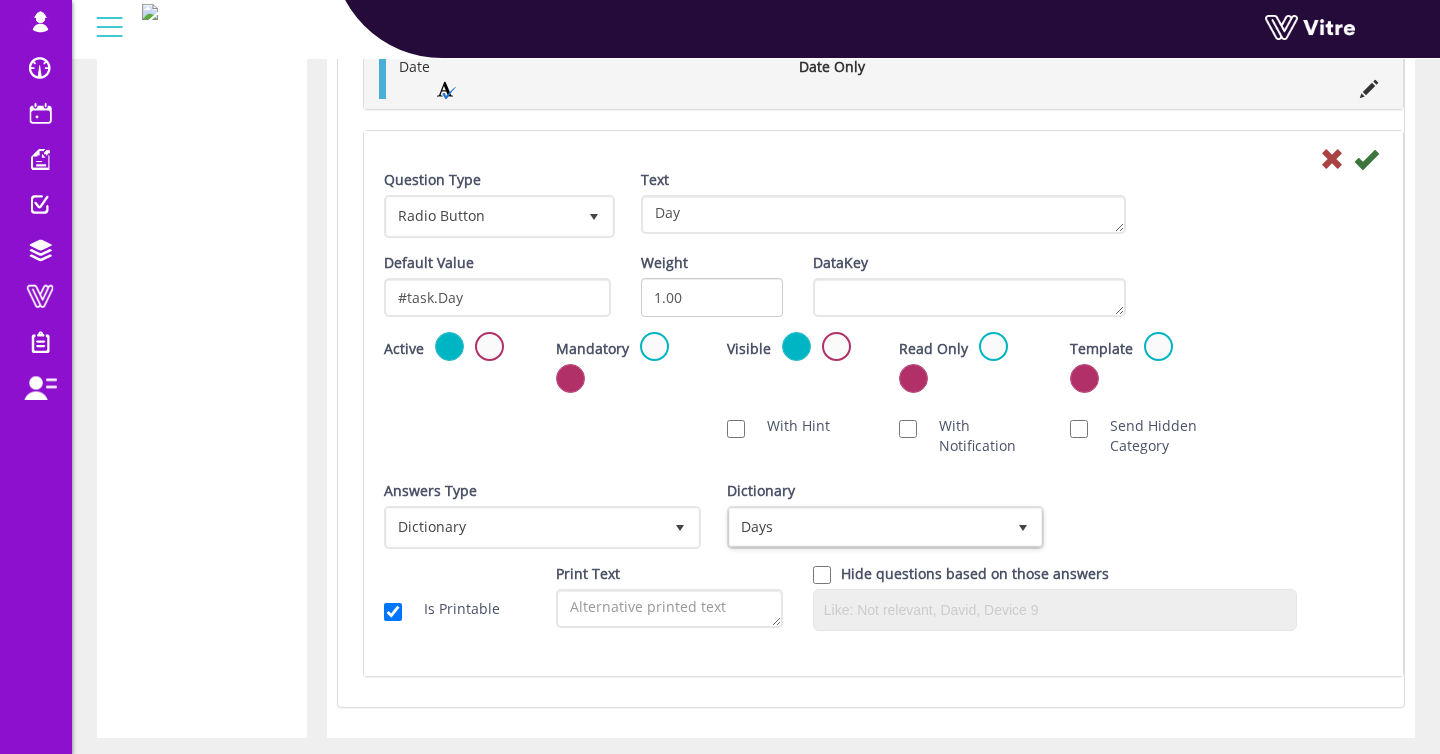 scroll, scrollTop: 954, scrollLeft: 0, axis: vertical 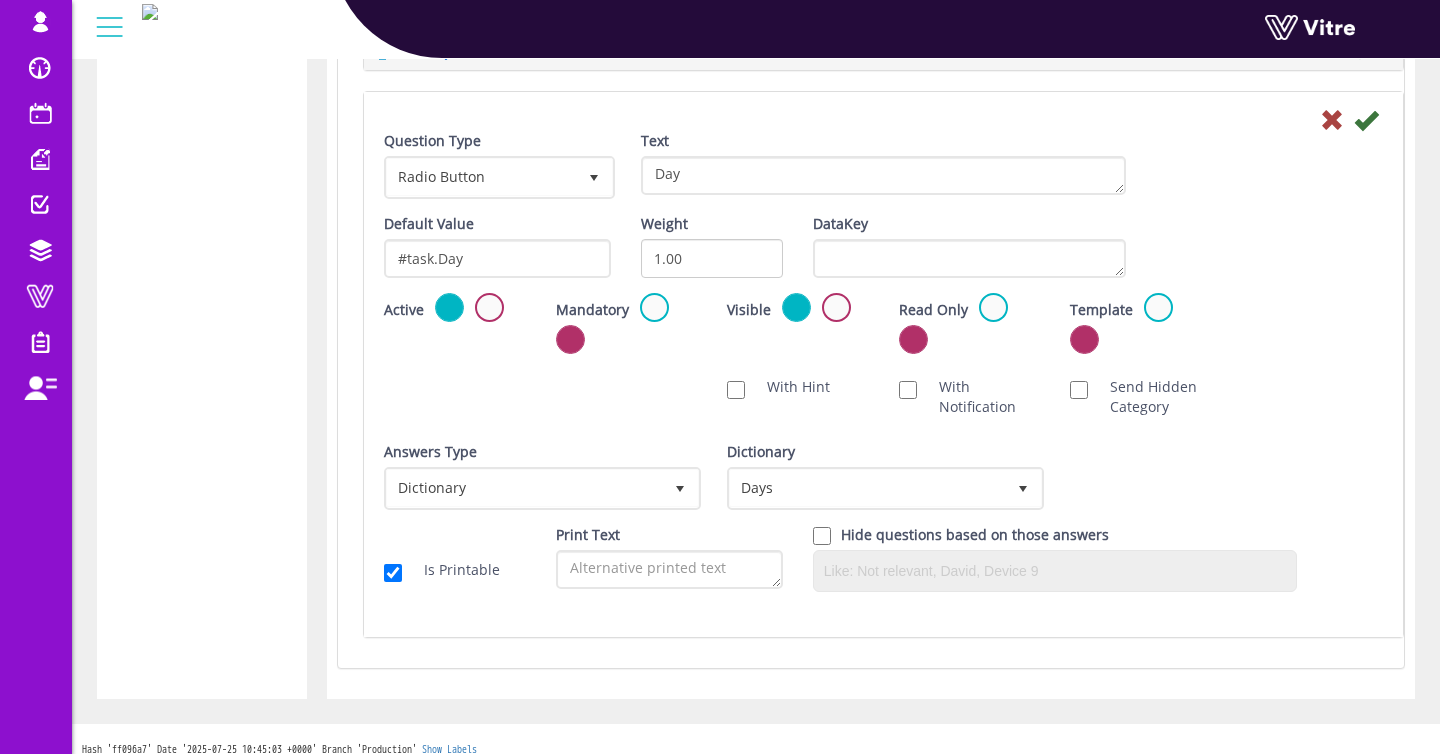 click at bounding box center (883, 119) 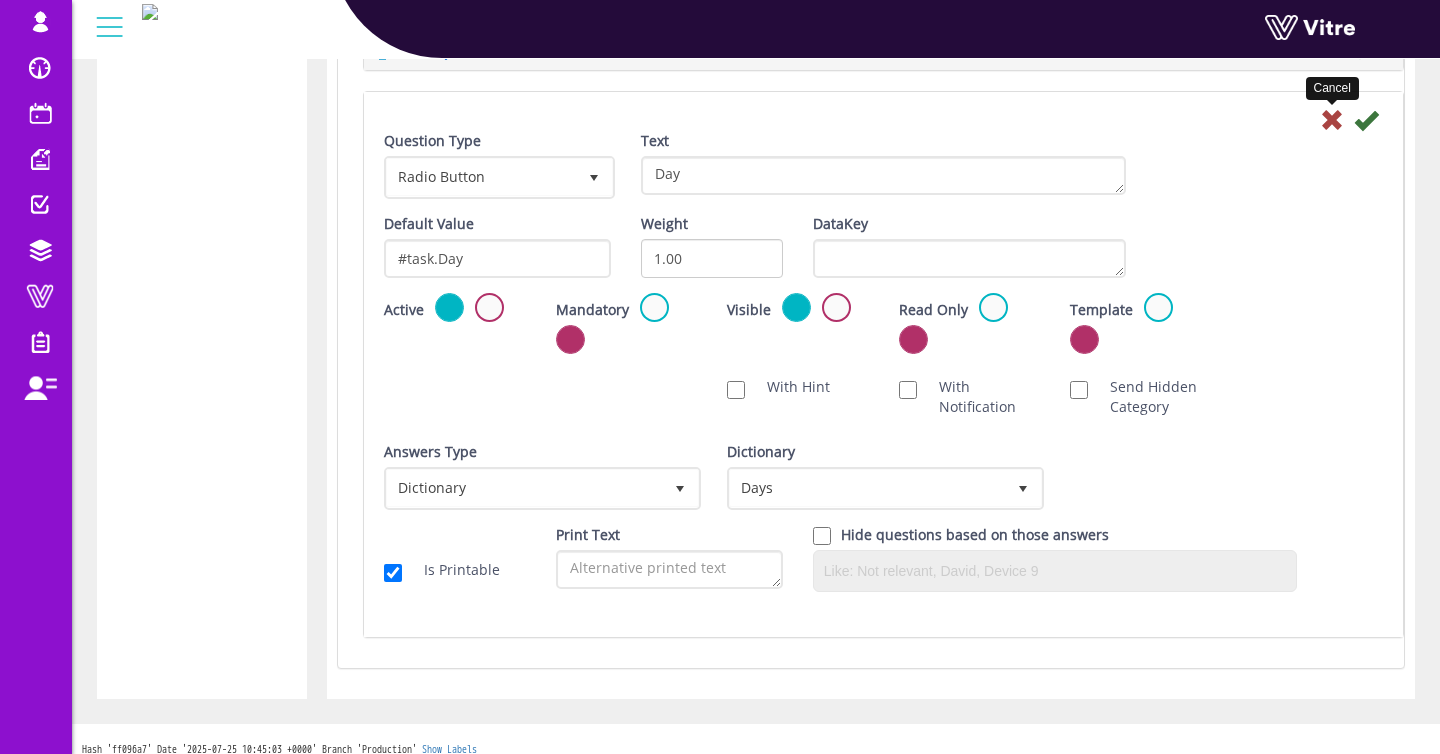 click at bounding box center (1332, 120) 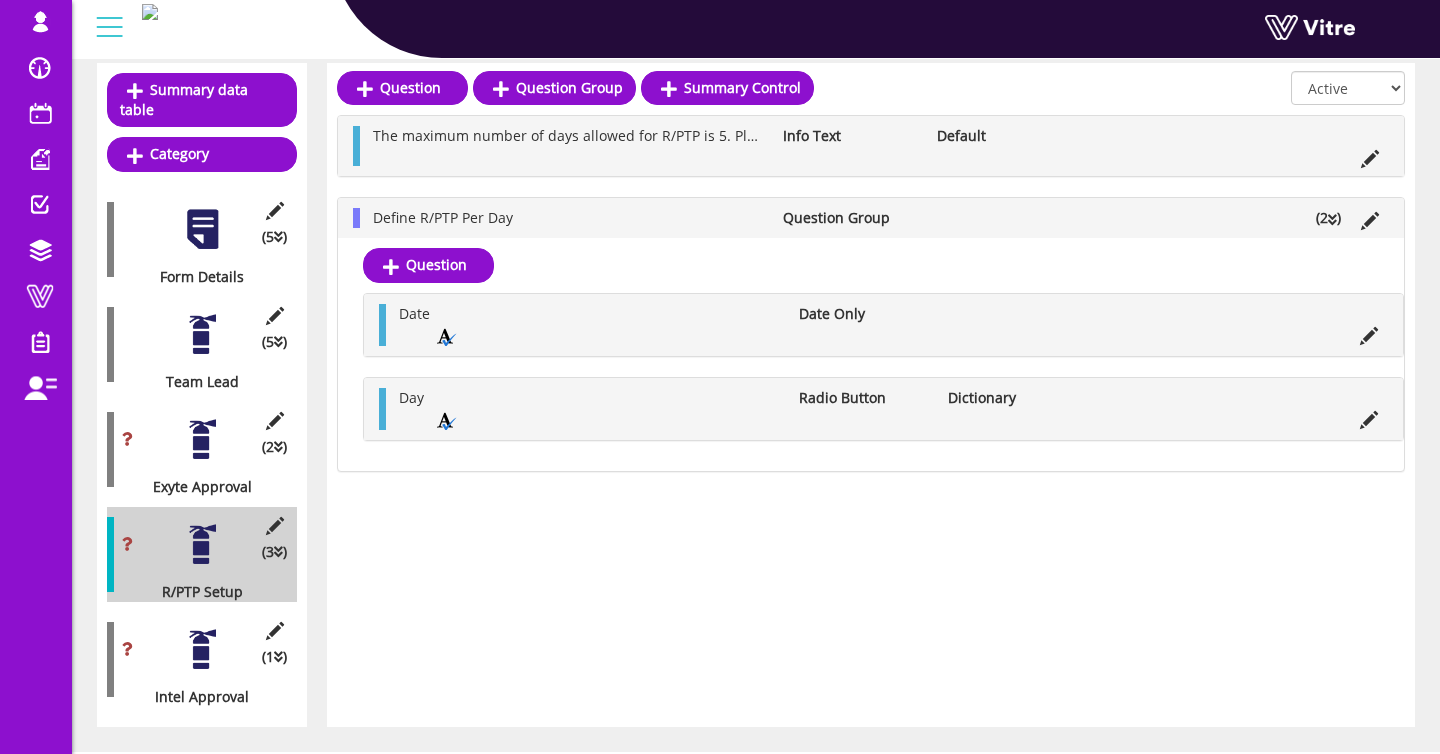 scroll, scrollTop: 222, scrollLeft: 0, axis: vertical 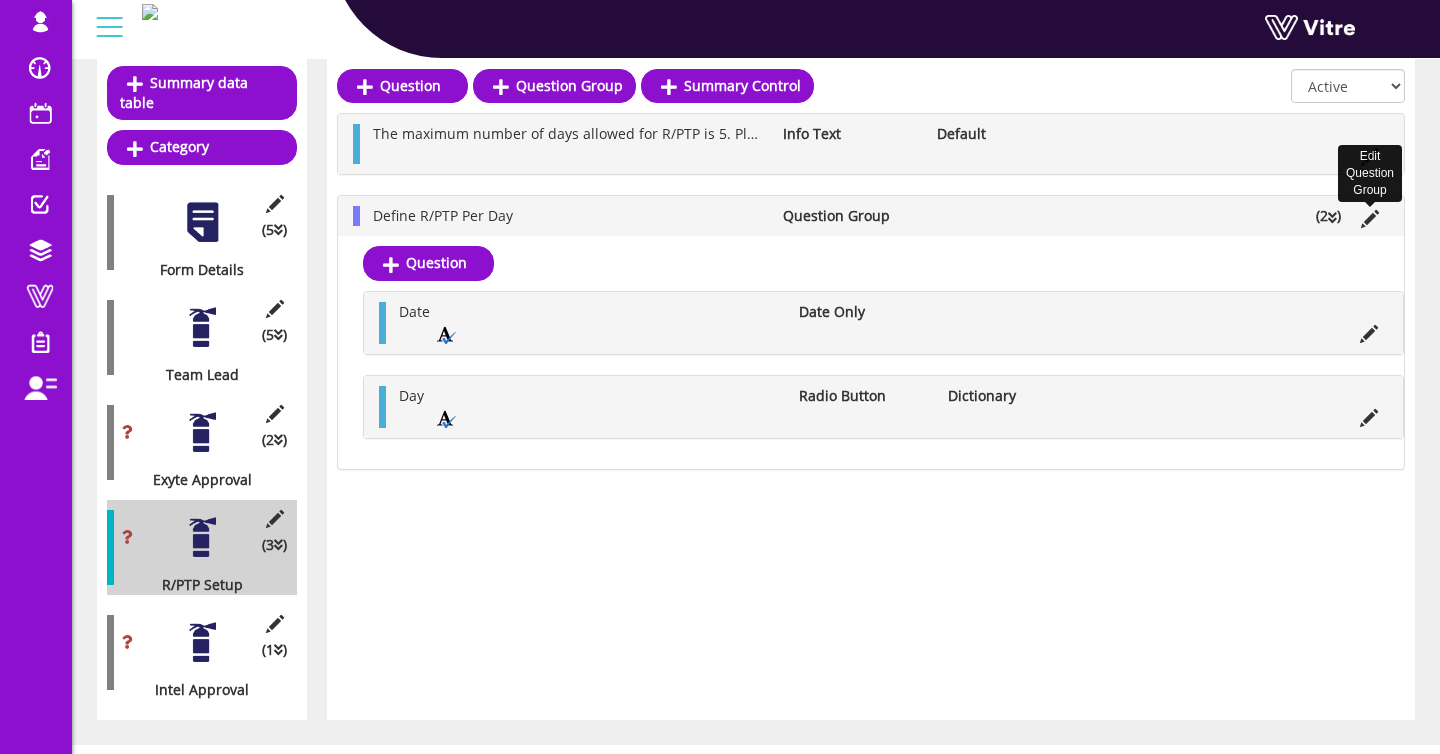click at bounding box center [1370, 219] 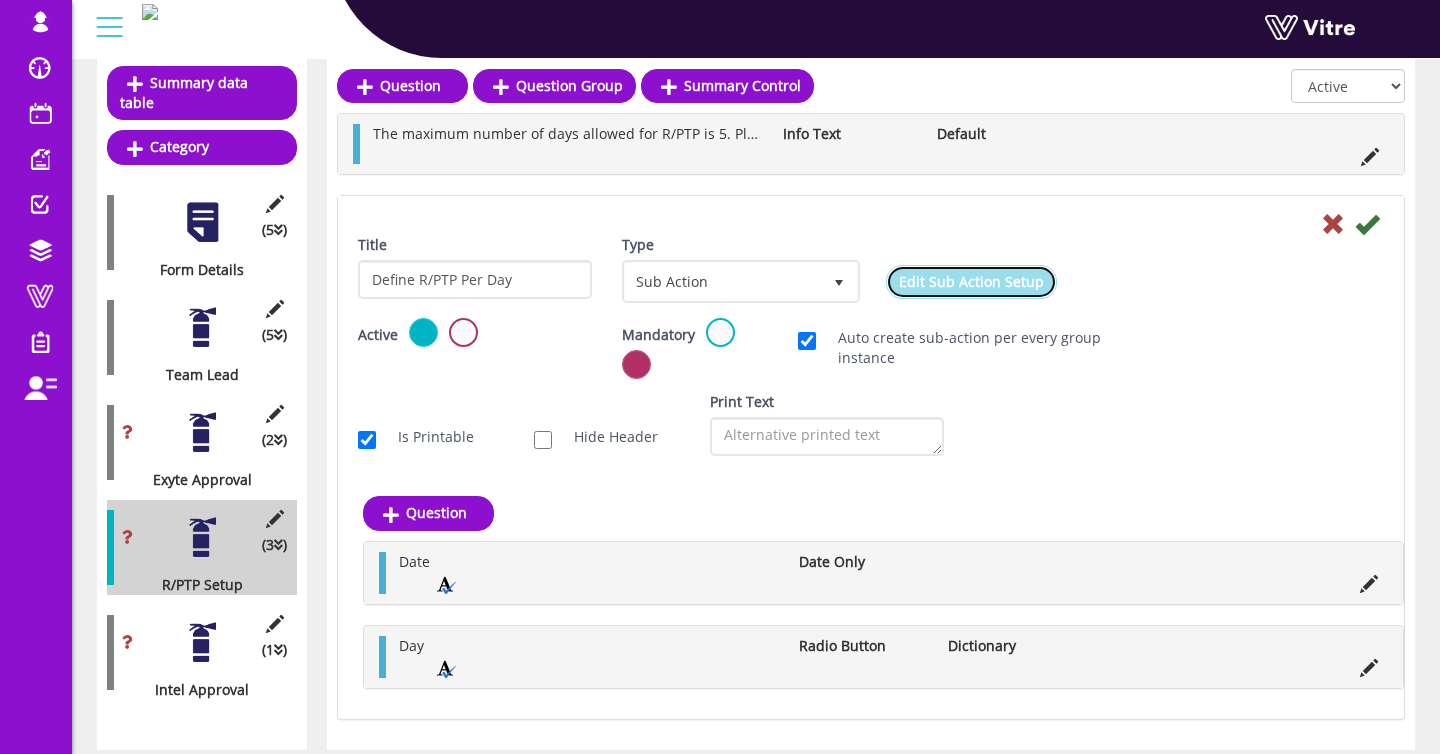 click on "Edit Sub Action Setup" at bounding box center (971, 282) 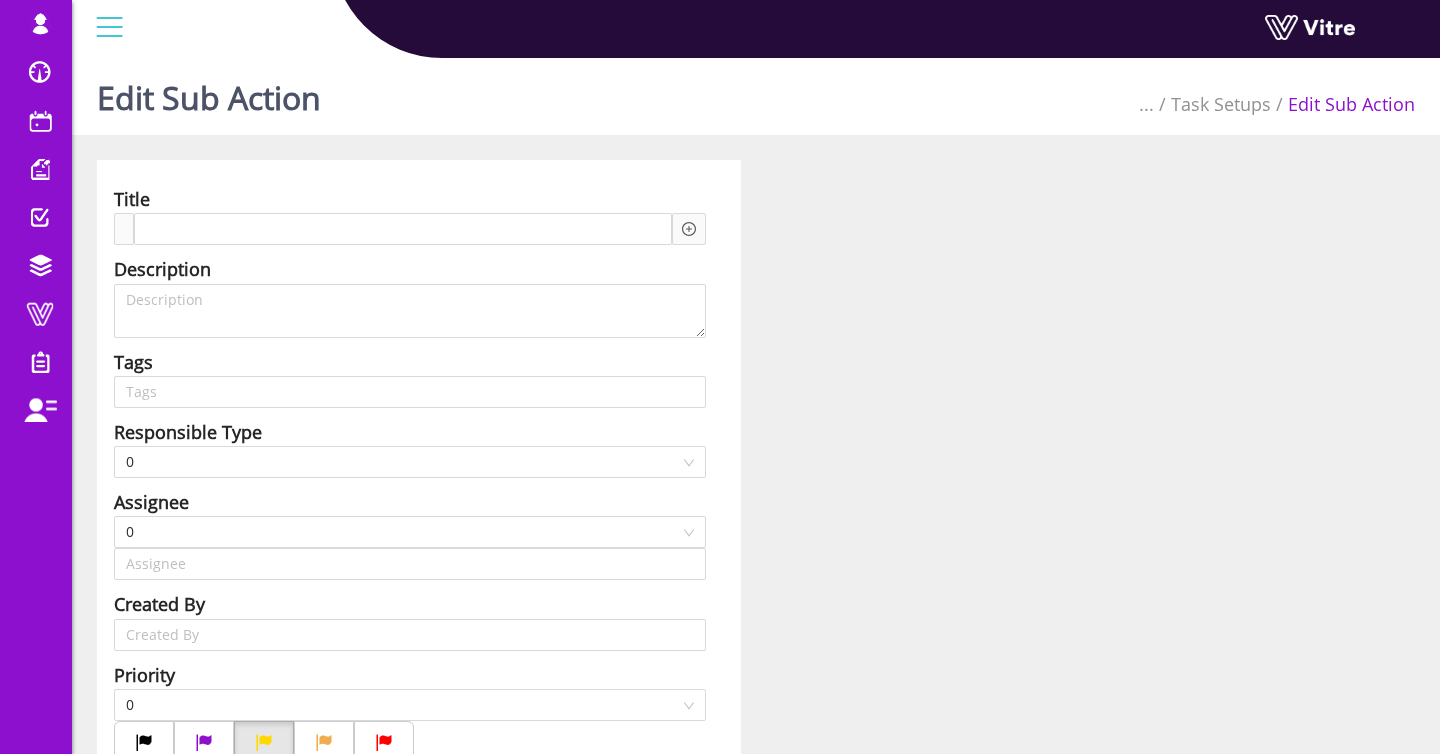 scroll, scrollTop: 0, scrollLeft: 0, axis: both 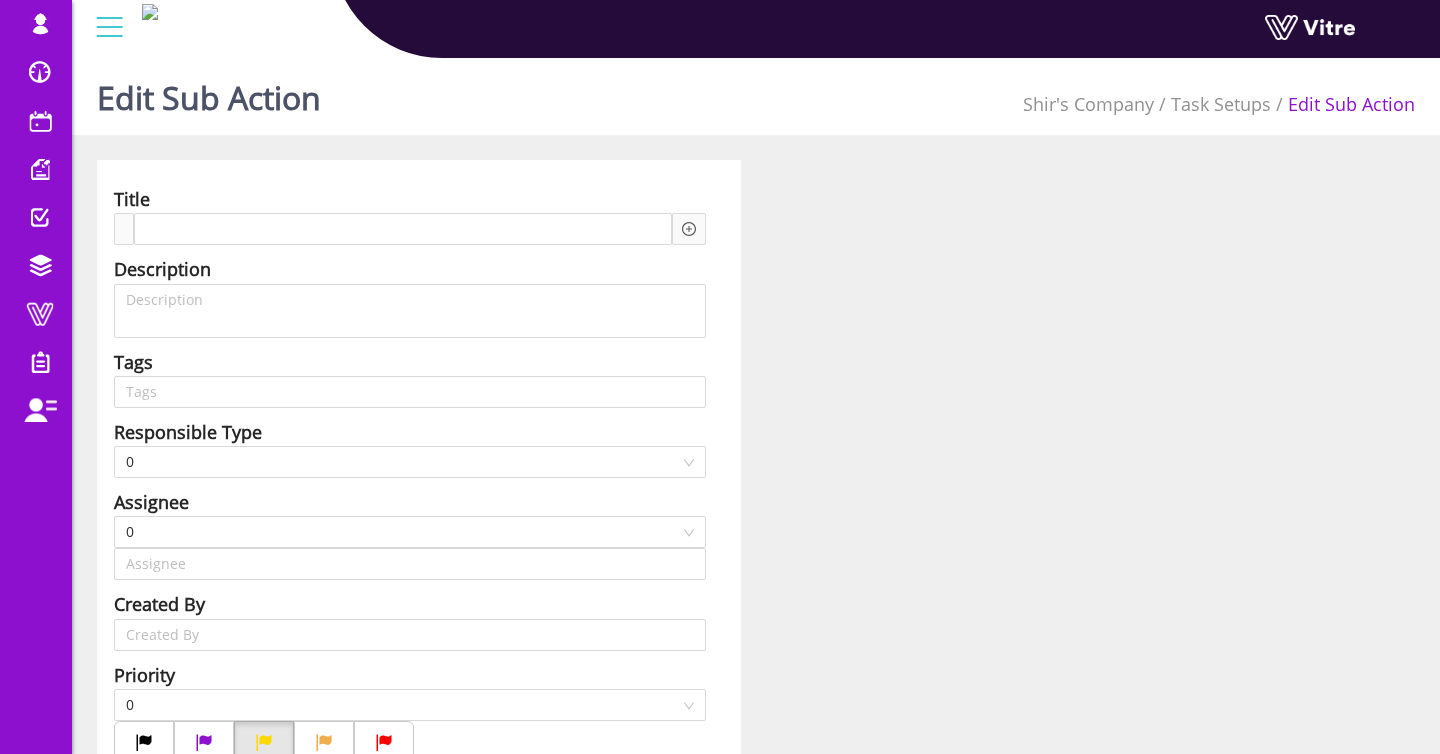 type on "[FIRST] [LAST] SU" 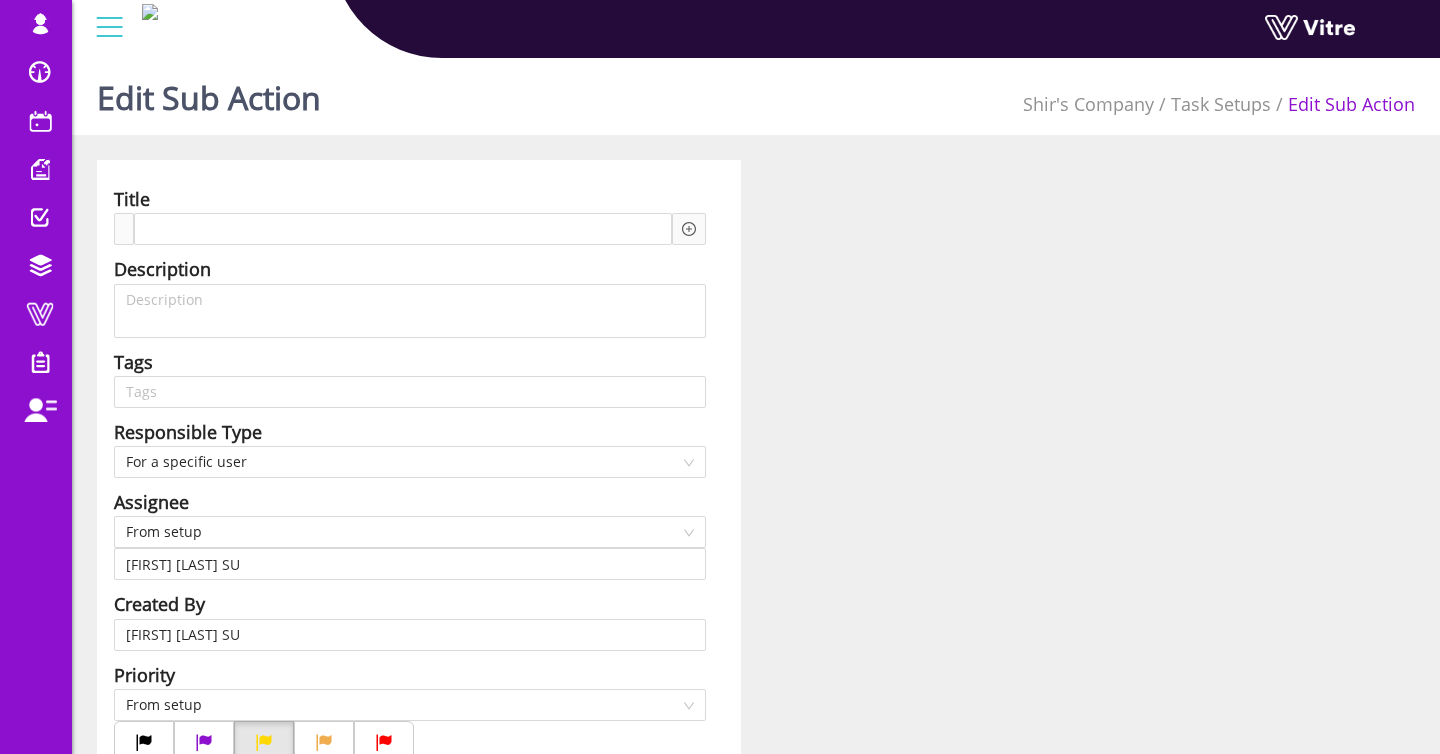 type 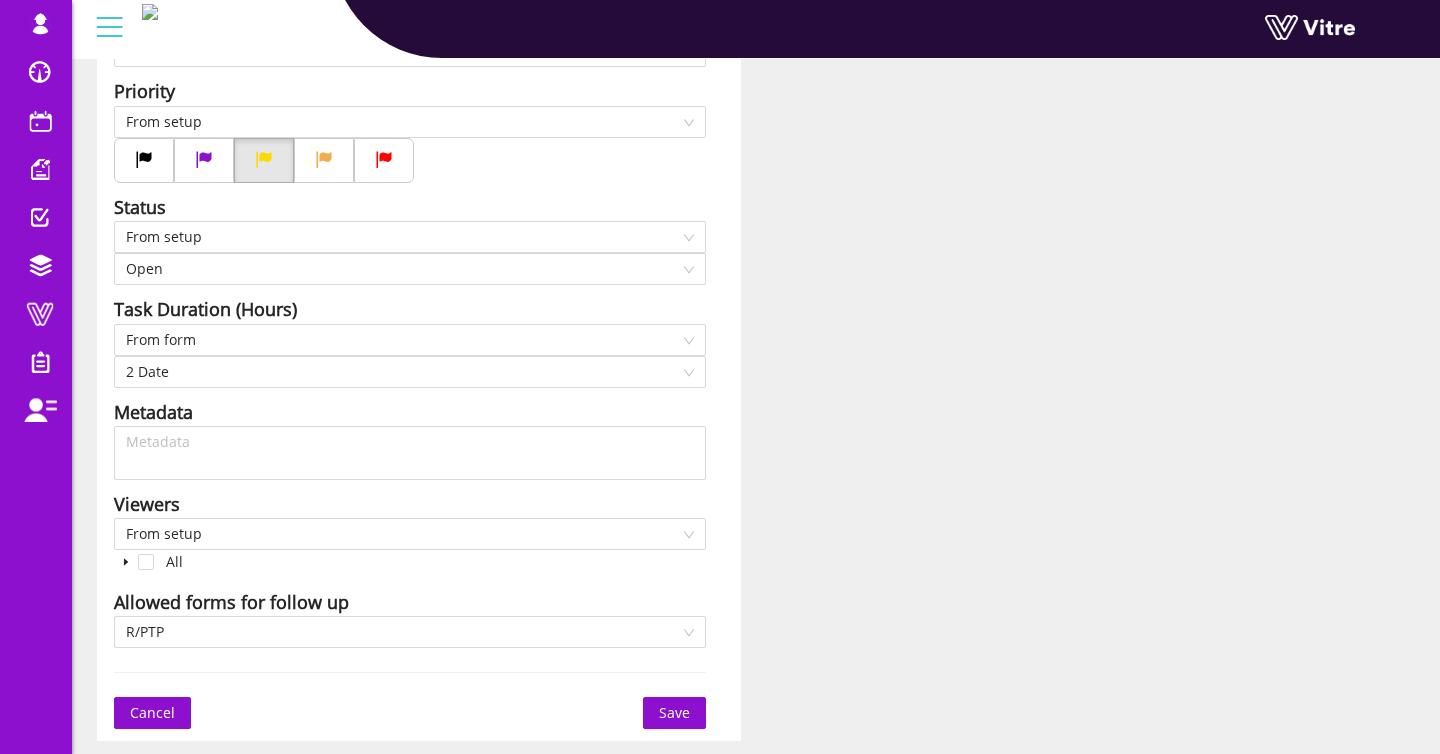 scroll, scrollTop: 527, scrollLeft: 0, axis: vertical 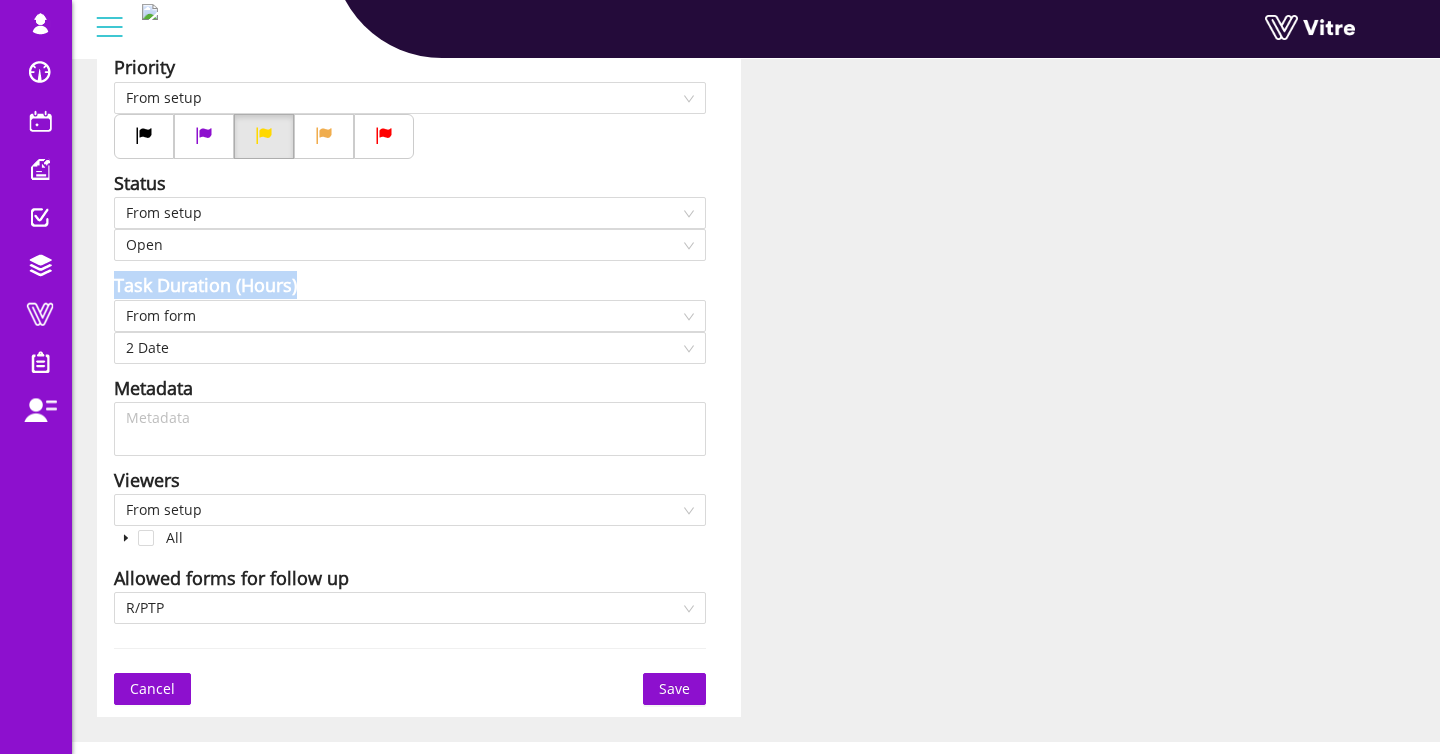 drag, startPoint x: 313, startPoint y: 283, endPoint x: 114, endPoint y: 290, distance: 199.12308 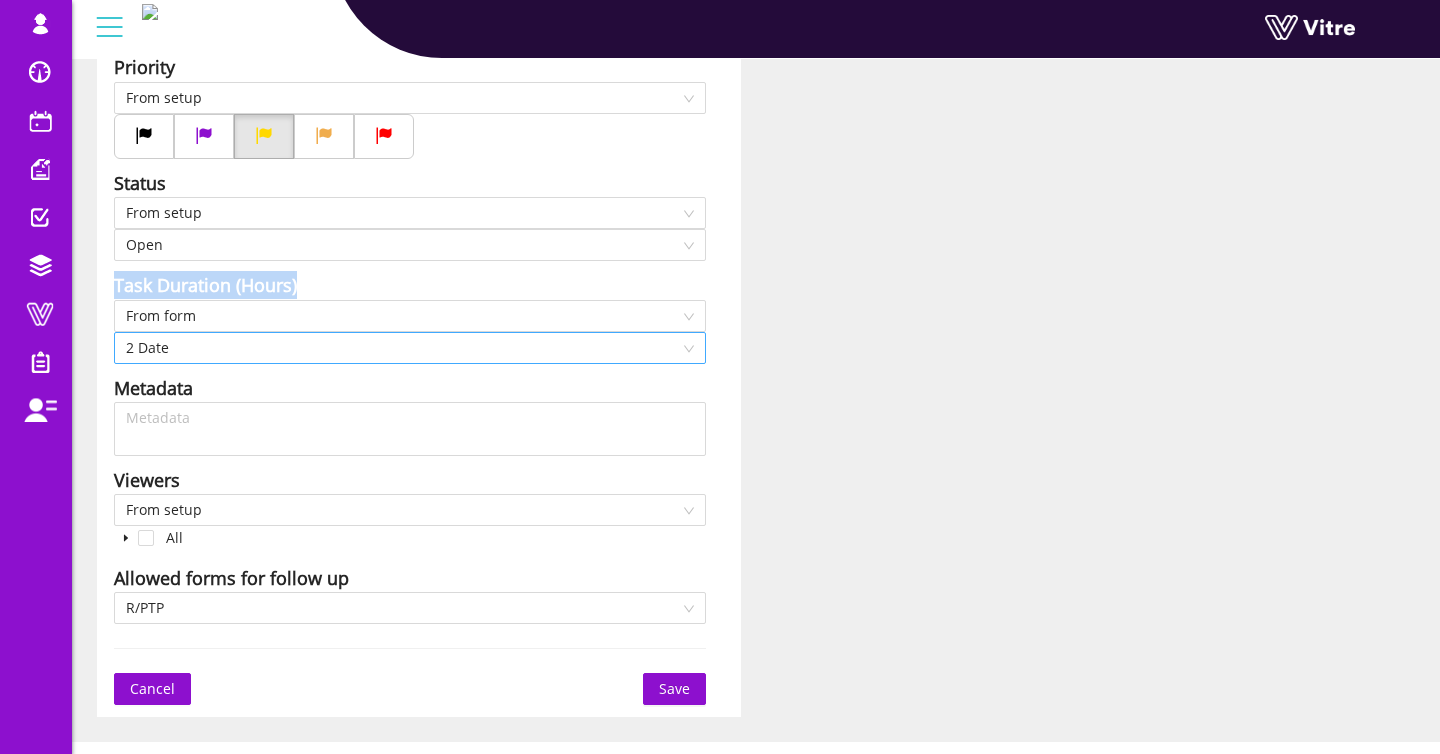 click on "2 Date" at bounding box center [410, 348] 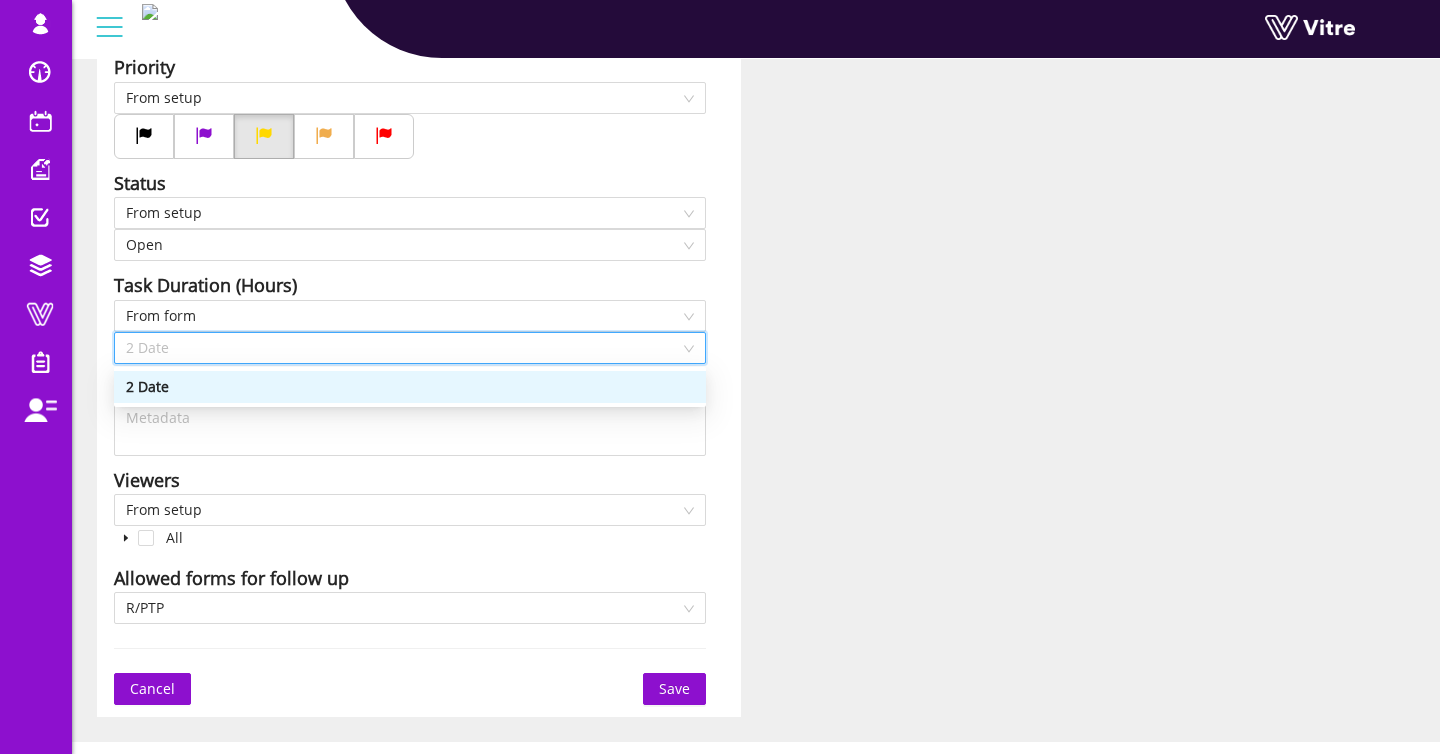 click on "2 Date" at bounding box center [410, 348] 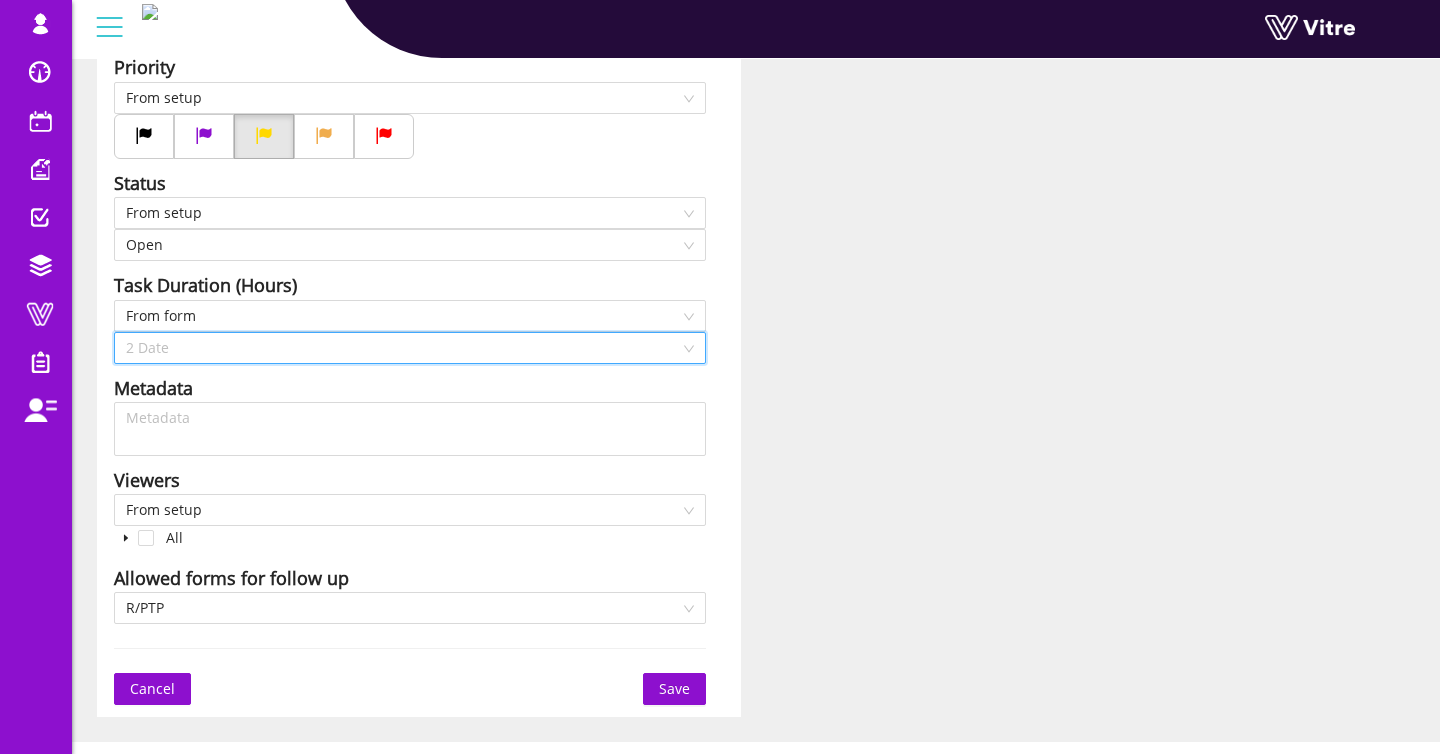 click on "2 Date" at bounding box center [410, 348] 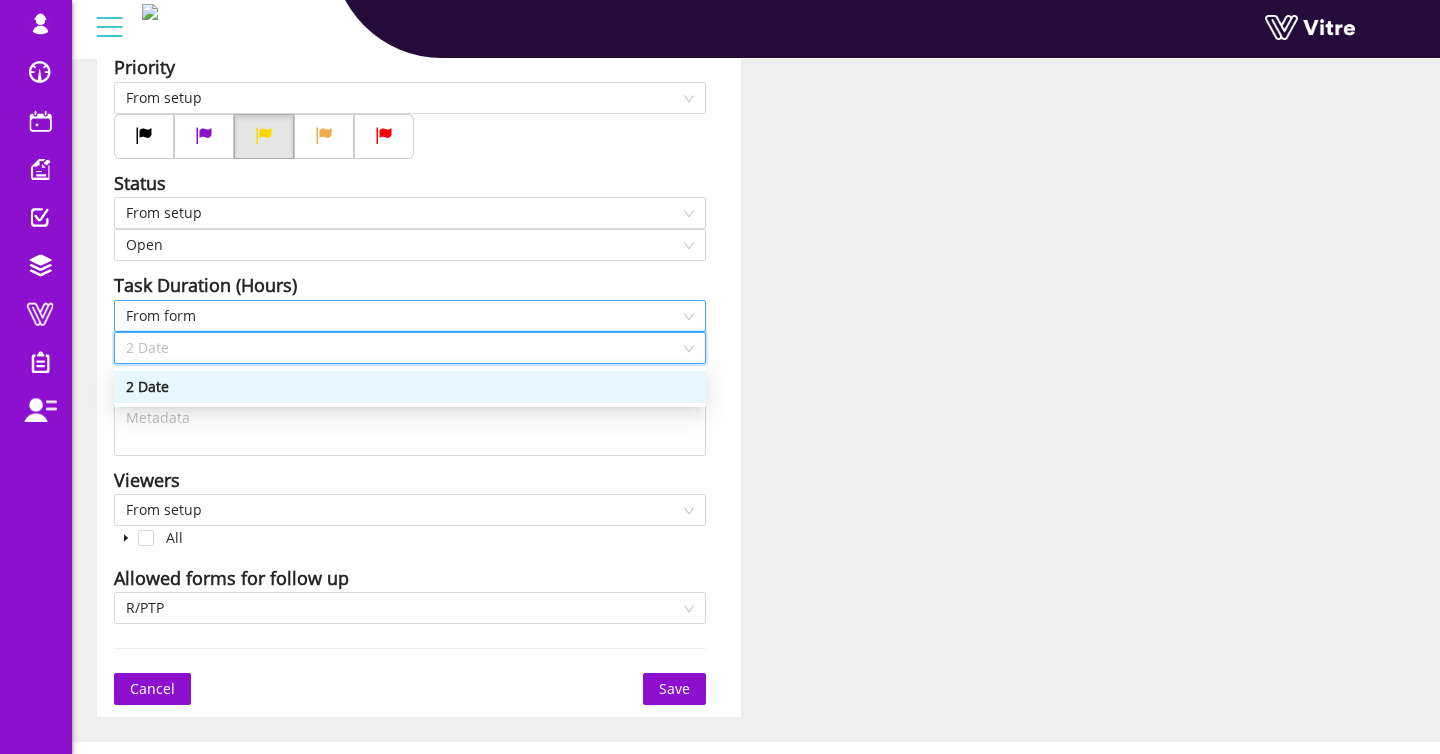 click on "From form" at bounding box center (410, 316) 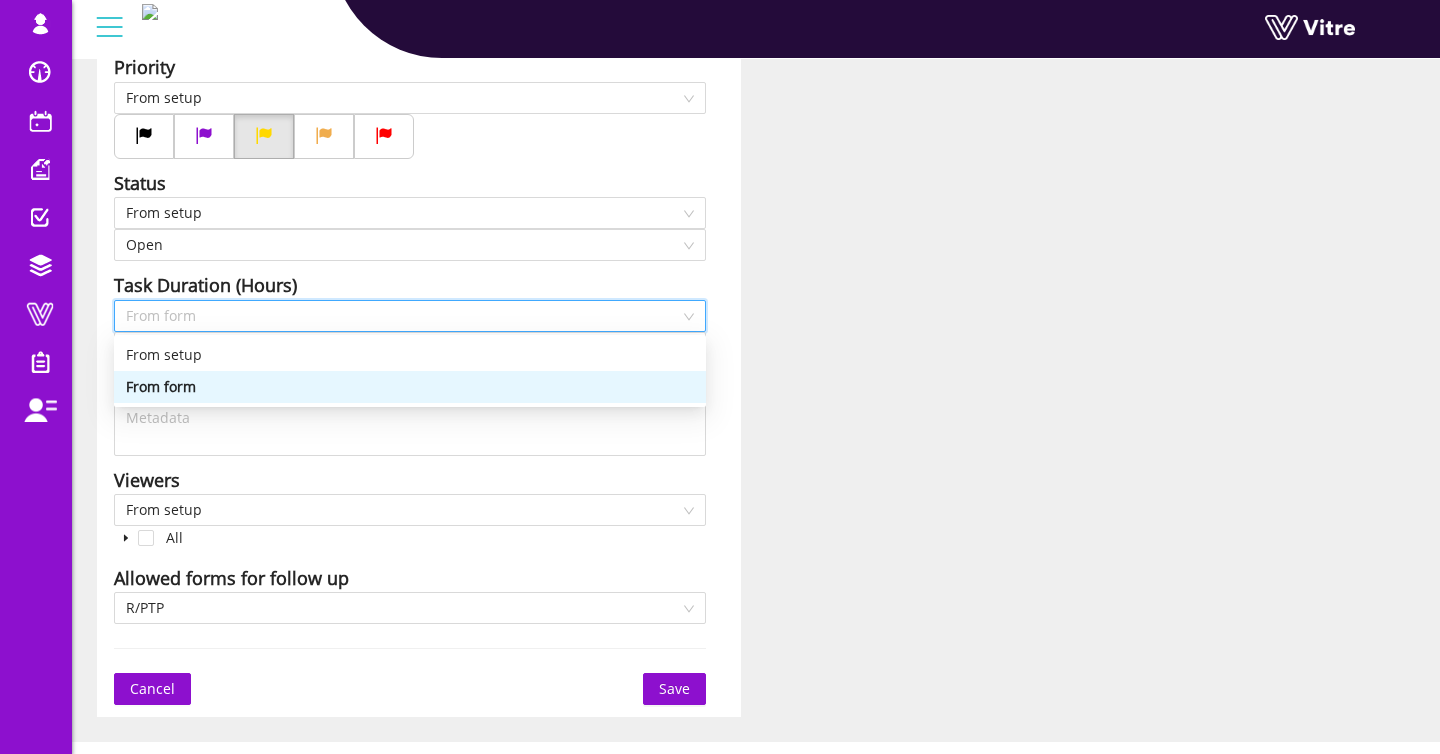 click on "From form" at bounding box center (410, 387) 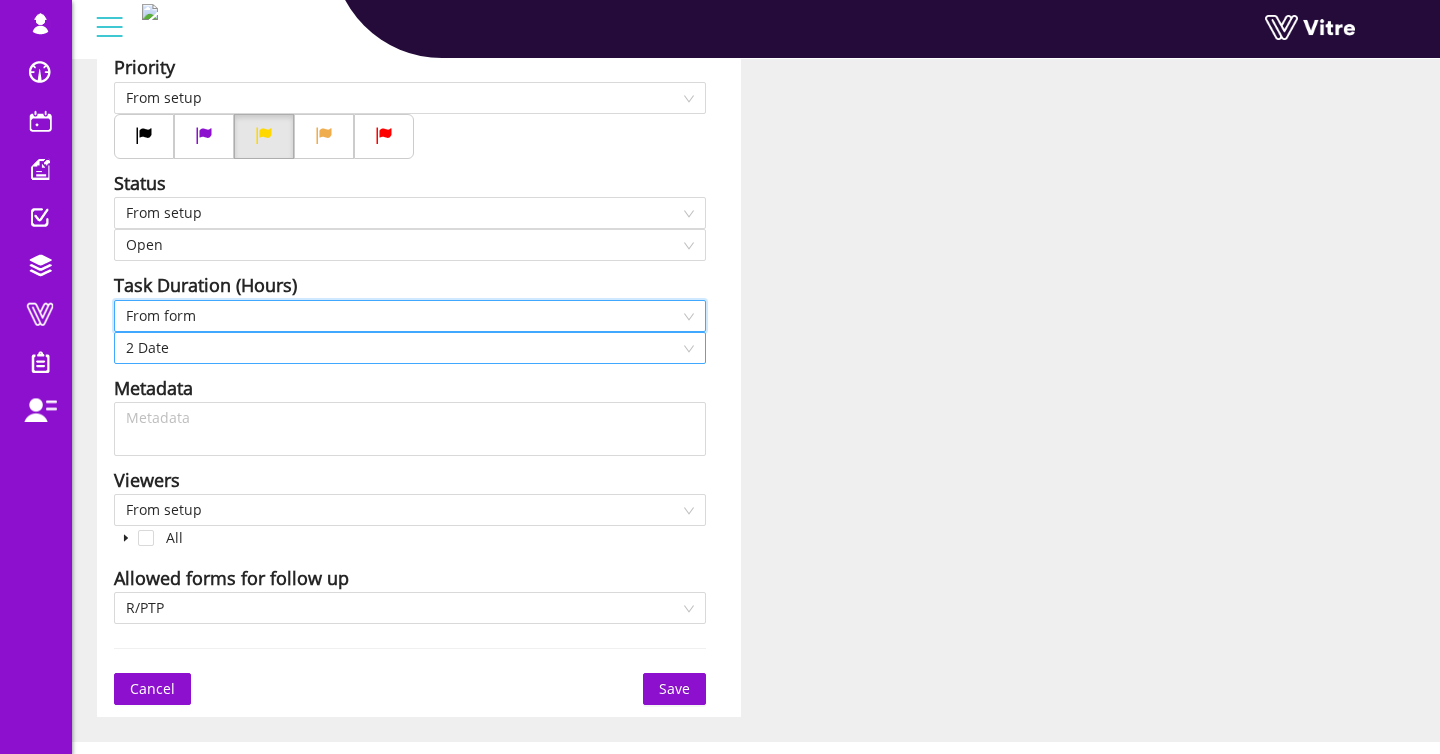 click on "2 Date" at bounding box center [410, 348] 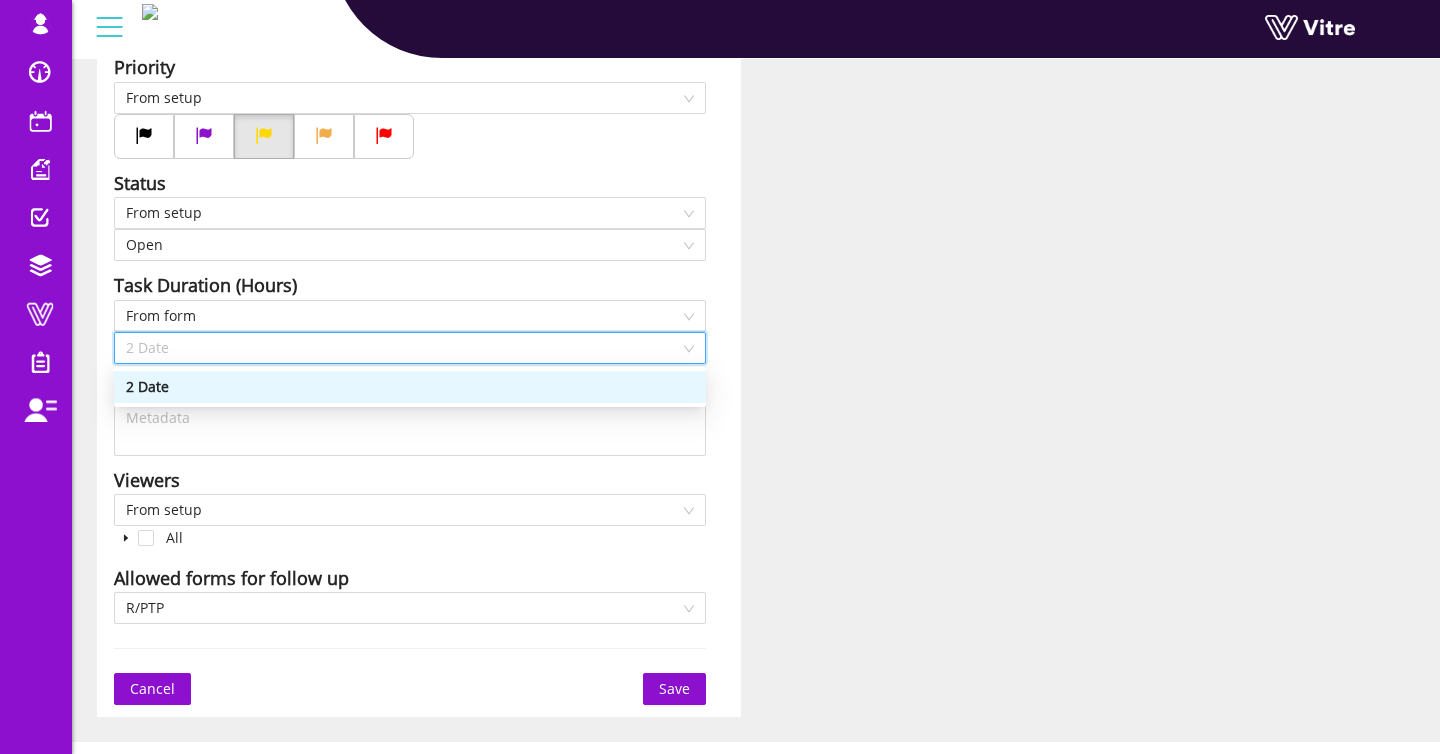click on "2 Date" at bounding box center [410, 348] 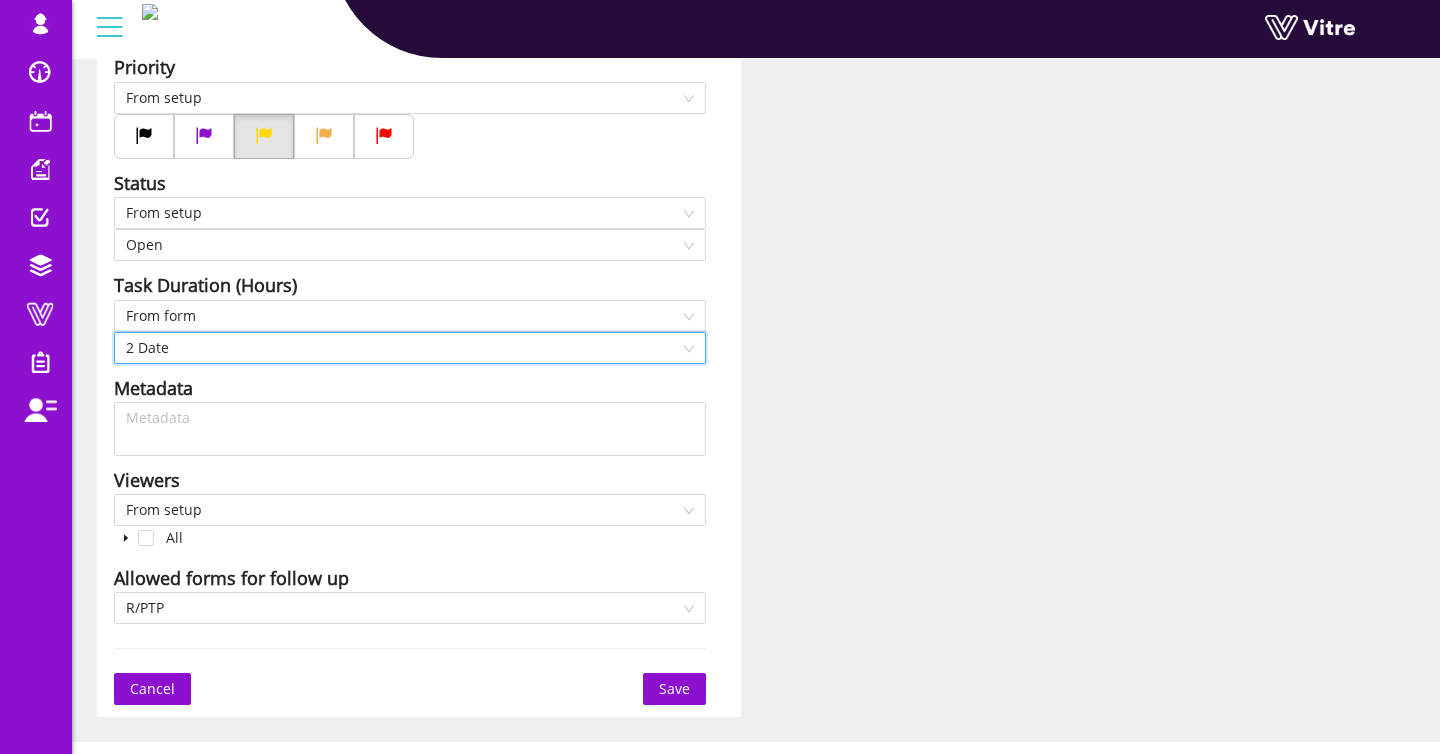 click on "2 Date" at bounding box center (410, 348) 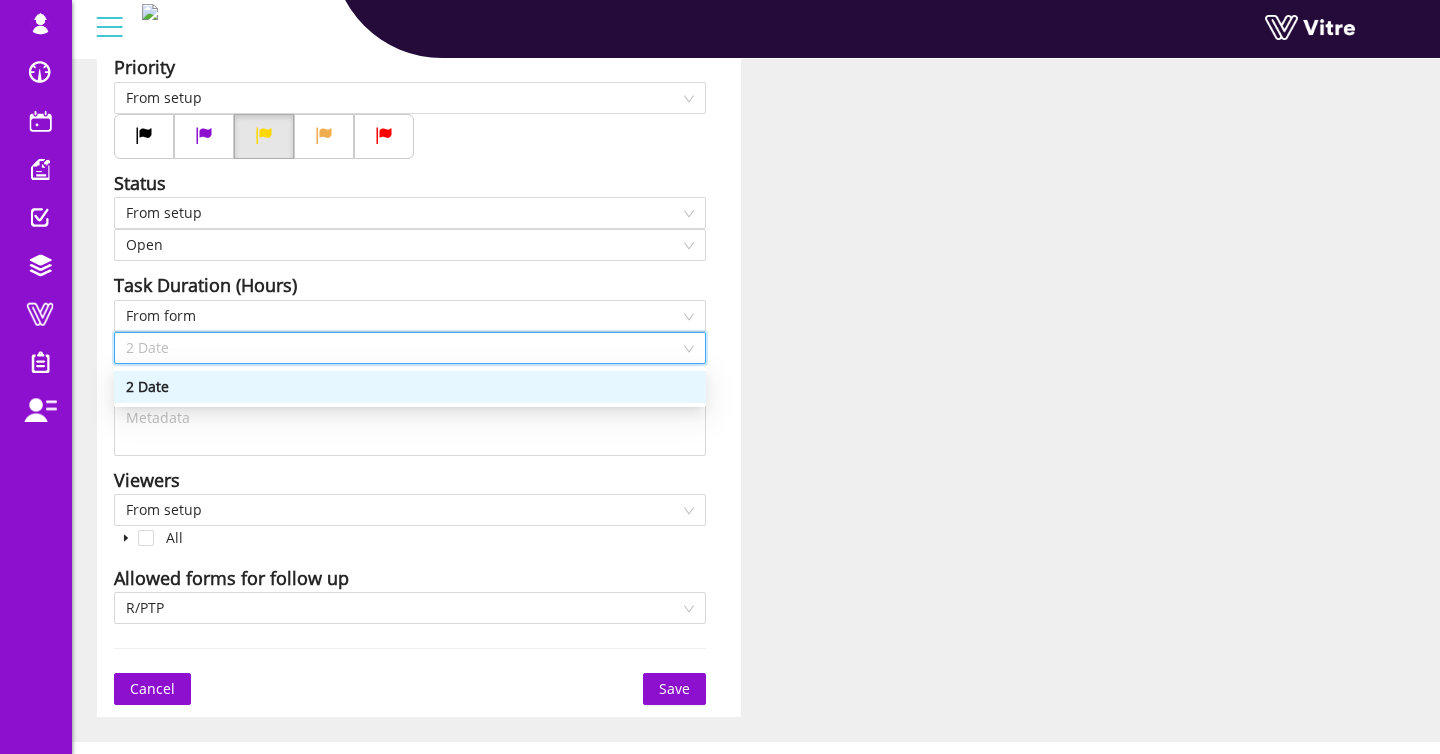 click on "2 Date" at bounding box center [410, 387] 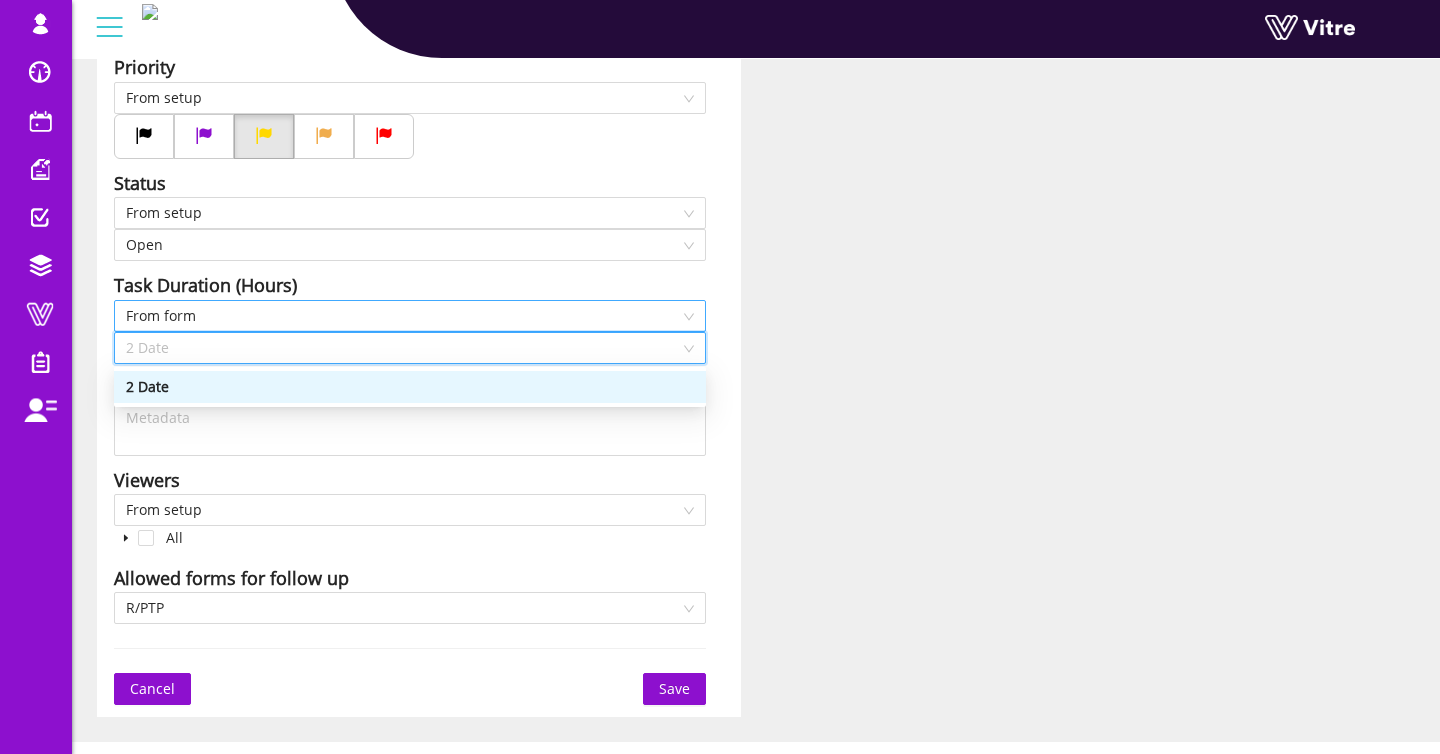 click on "From form" at bounding box center (410, 316) 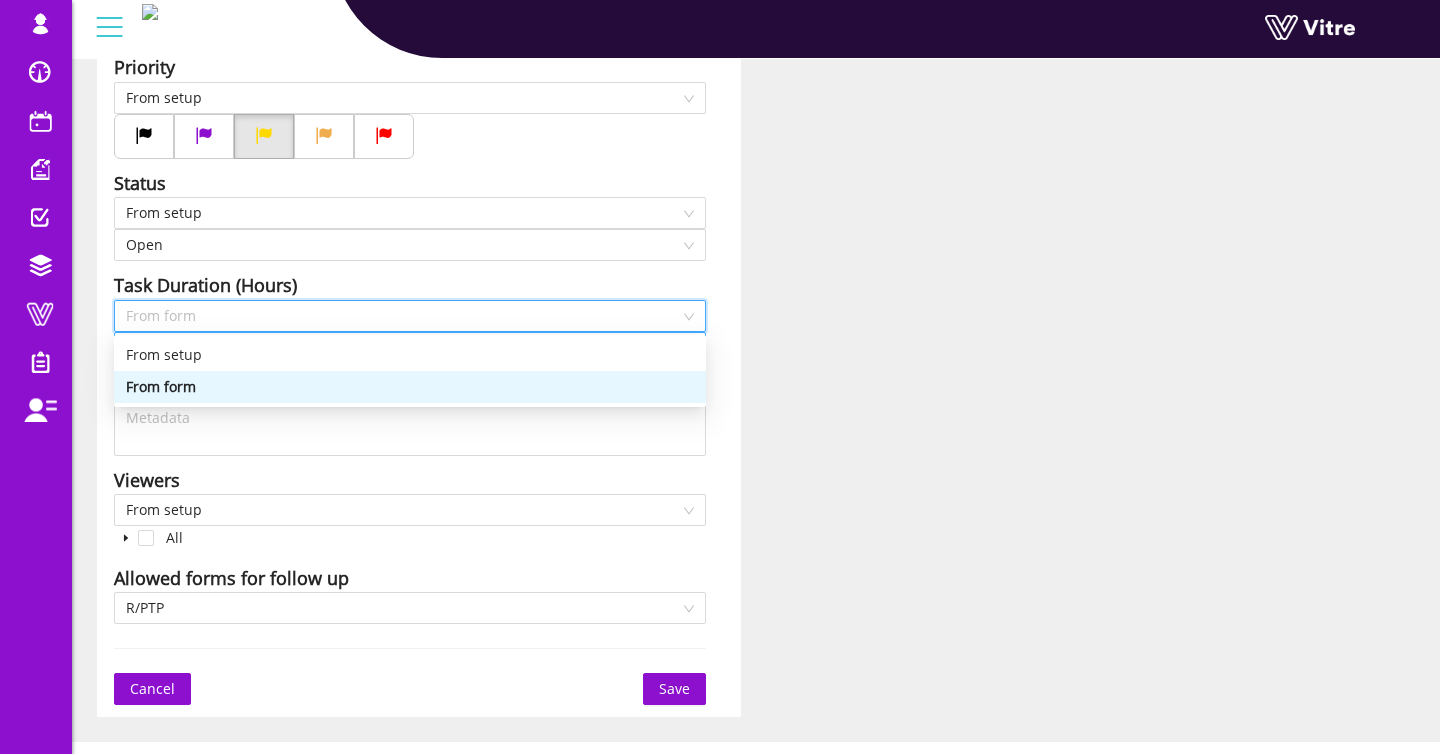 click on "2 Date" at bounding box center [410, 348] 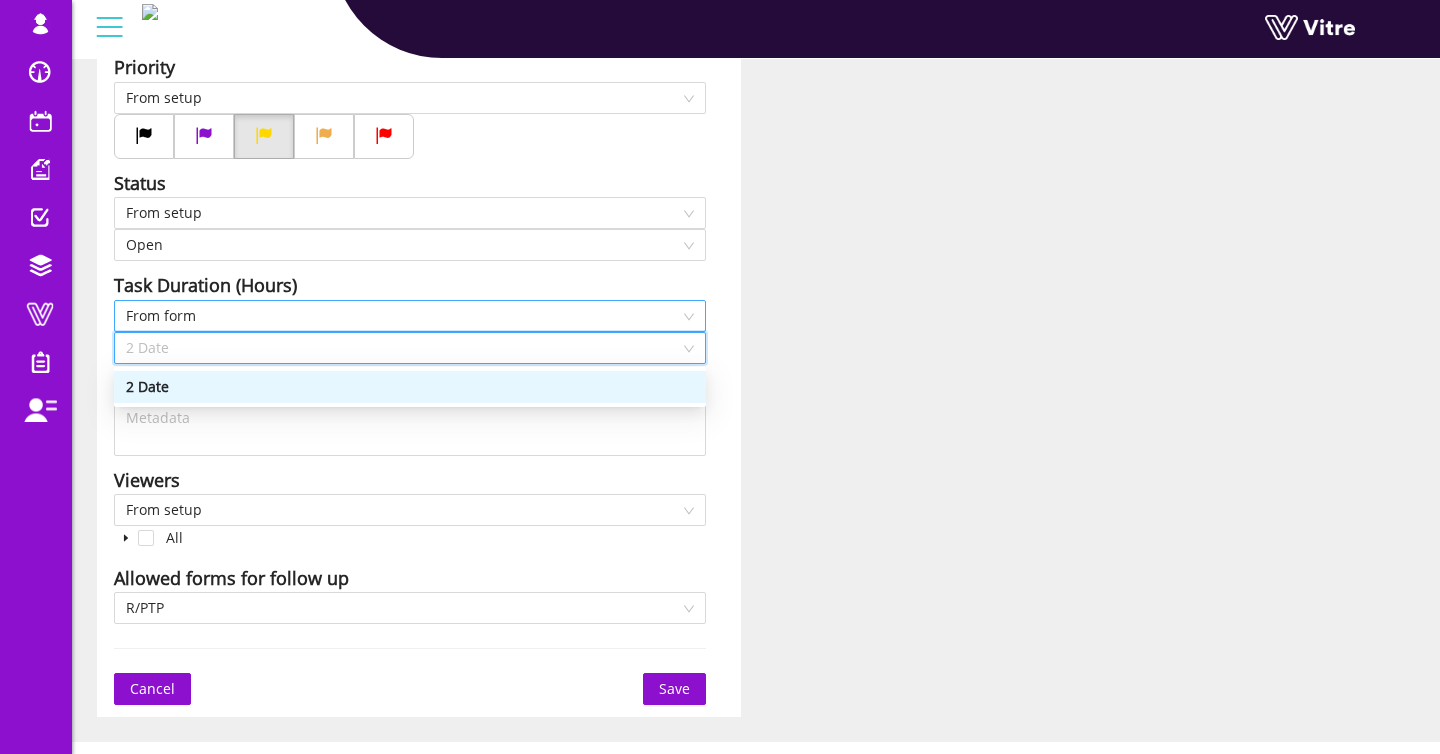 click on "From form" at bounding box center [410, 316] 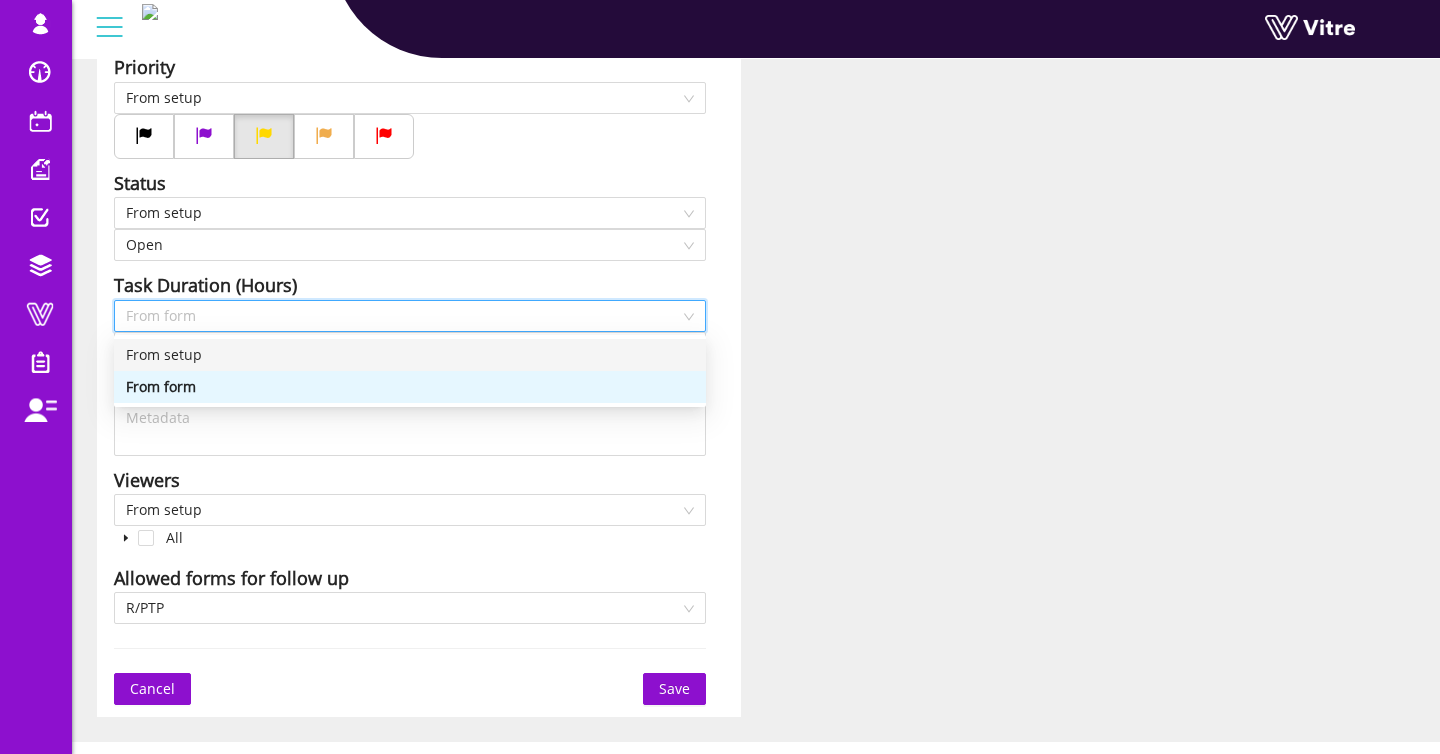 click on "From setup" at bounding box center [410, 355] 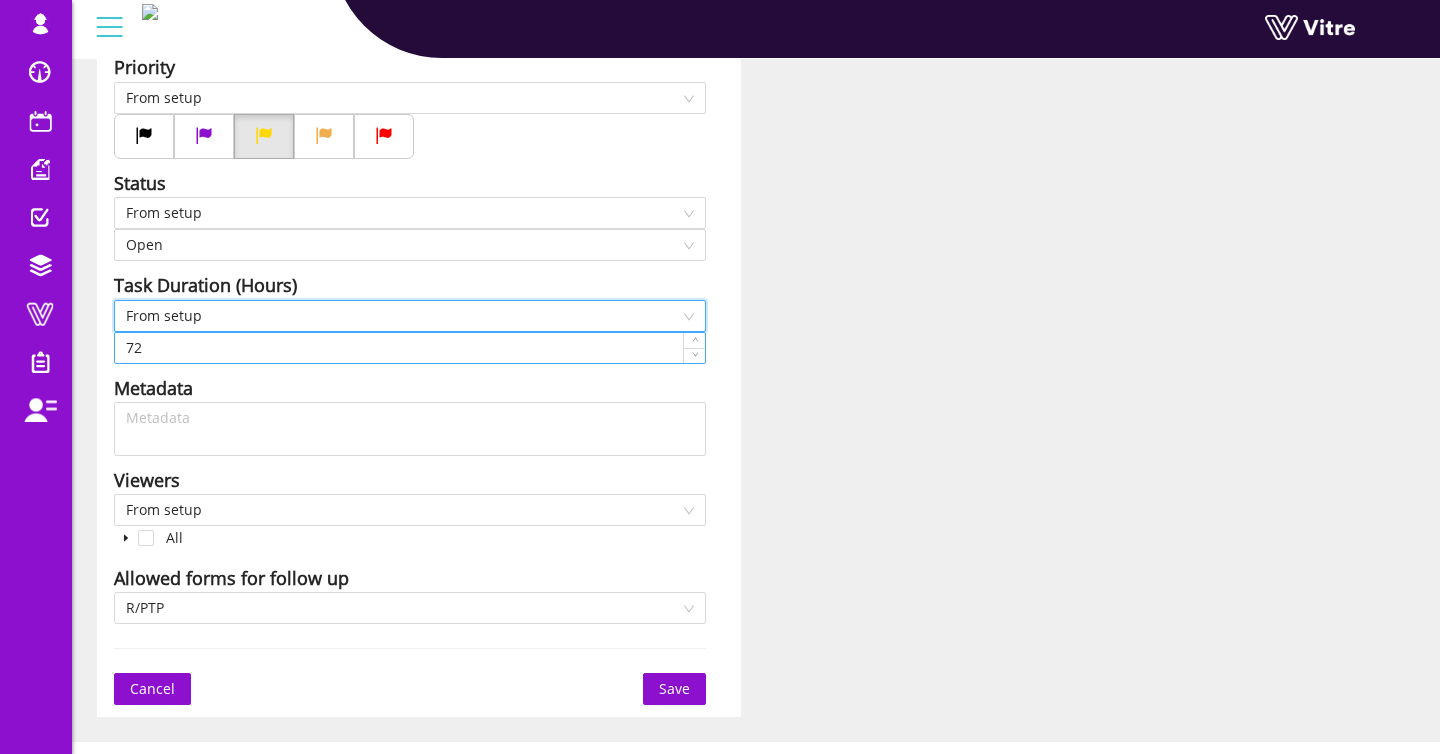 click on "72" at bounding box center [410, 348] 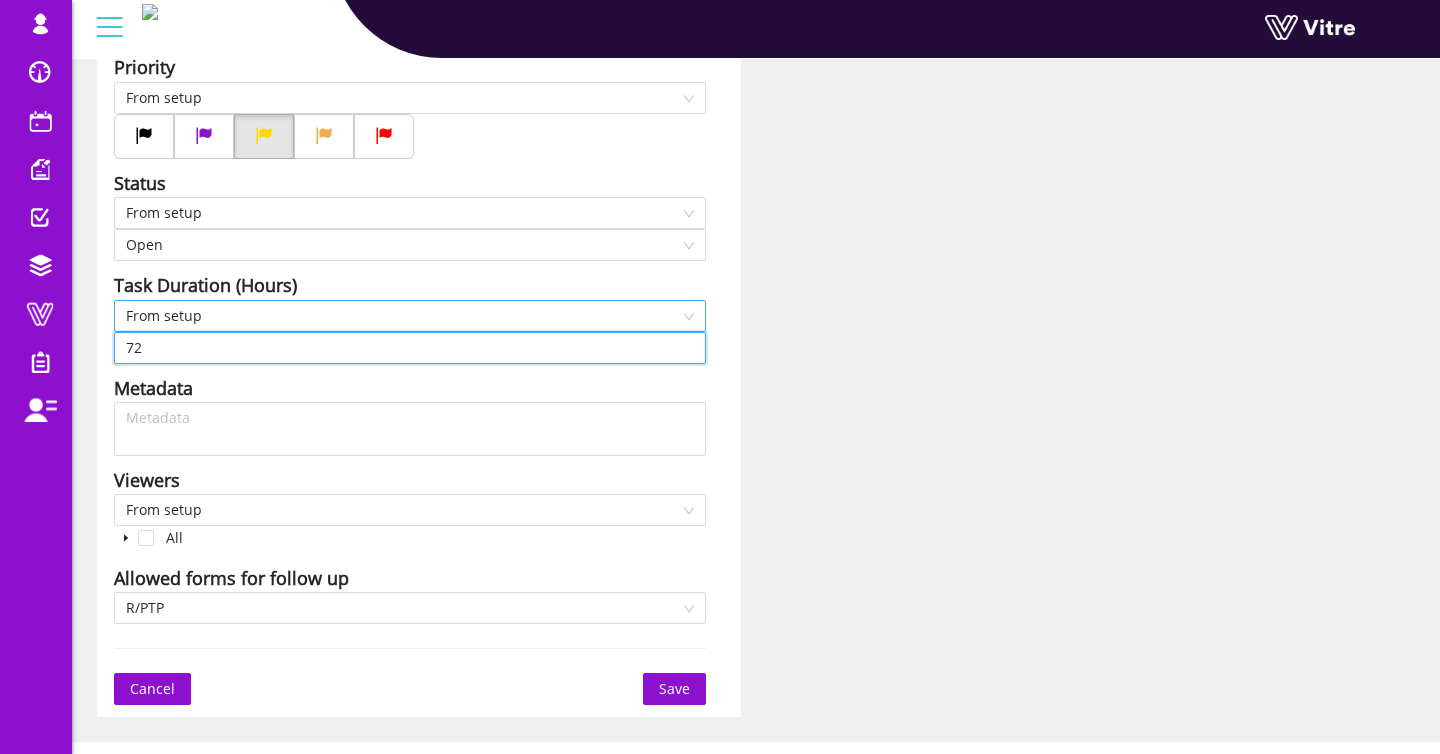 click on "From setup" at bounding box center [410, 316] 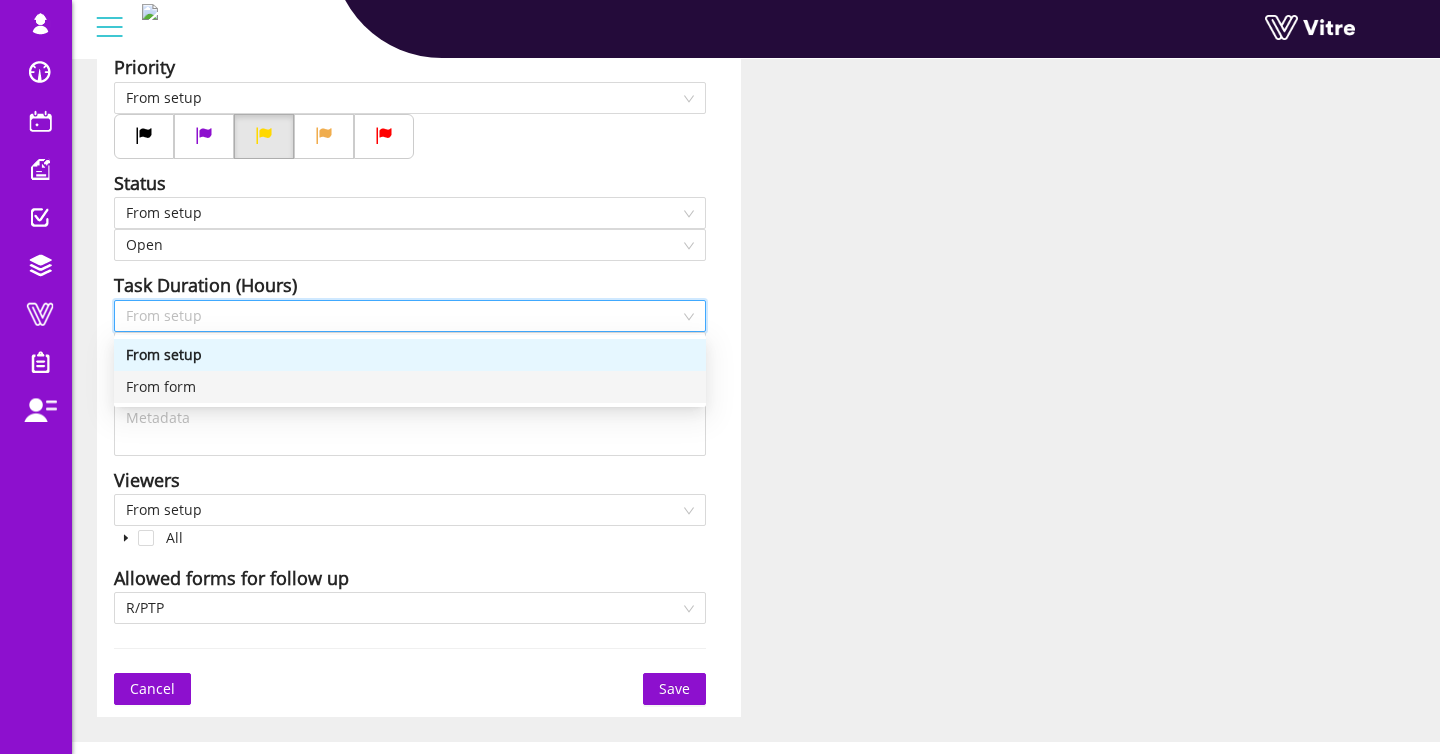 click on "From form" at bounding box center (410, 387) 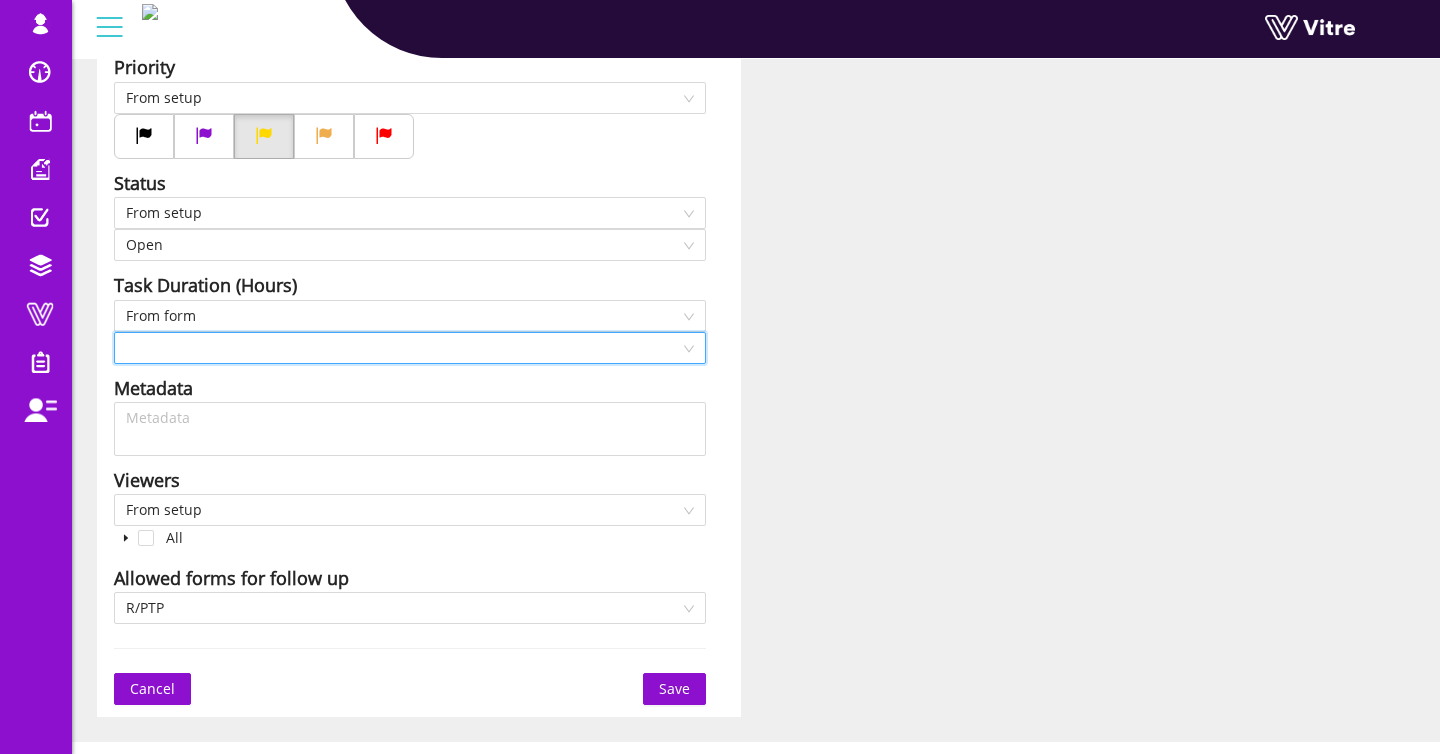 click at bounding box center [403, 348] 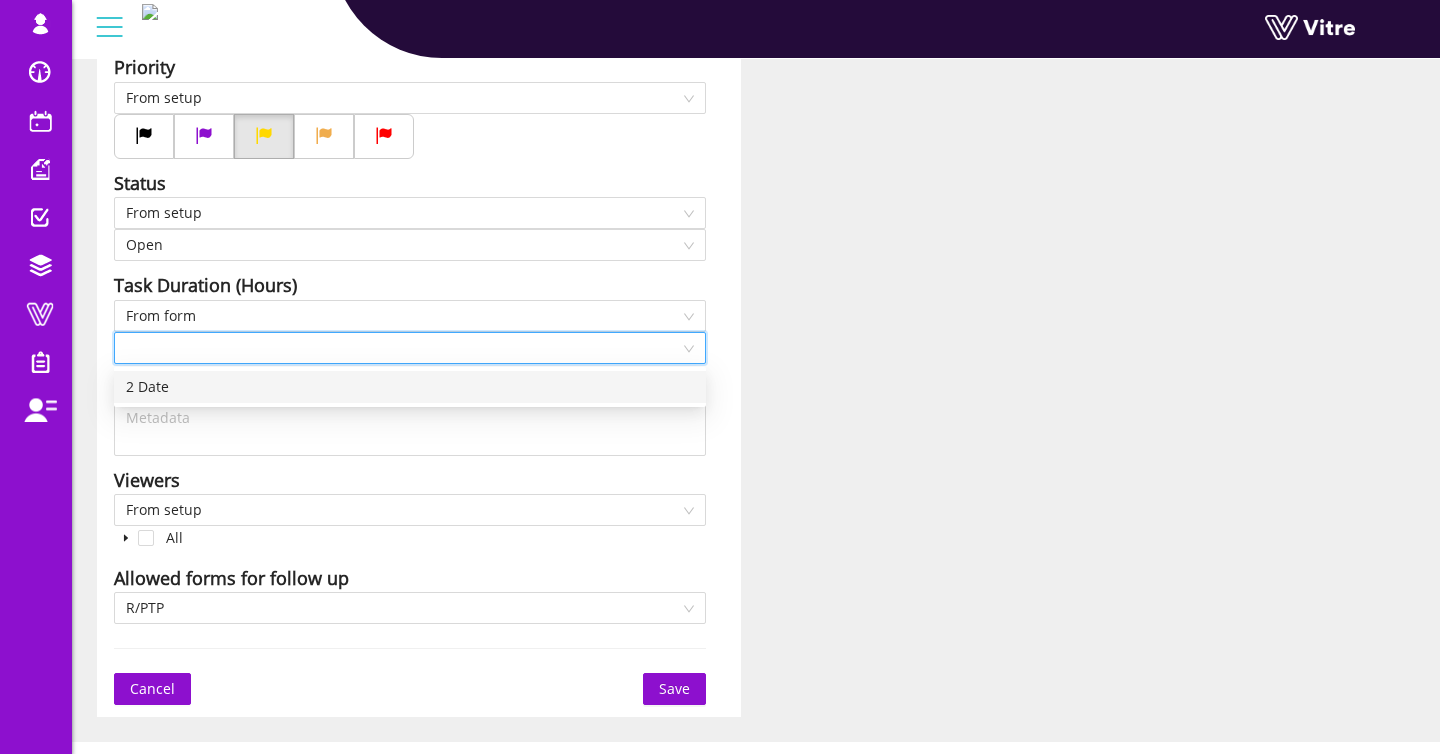 click on "2 Date" at bounding box center [410, 387] 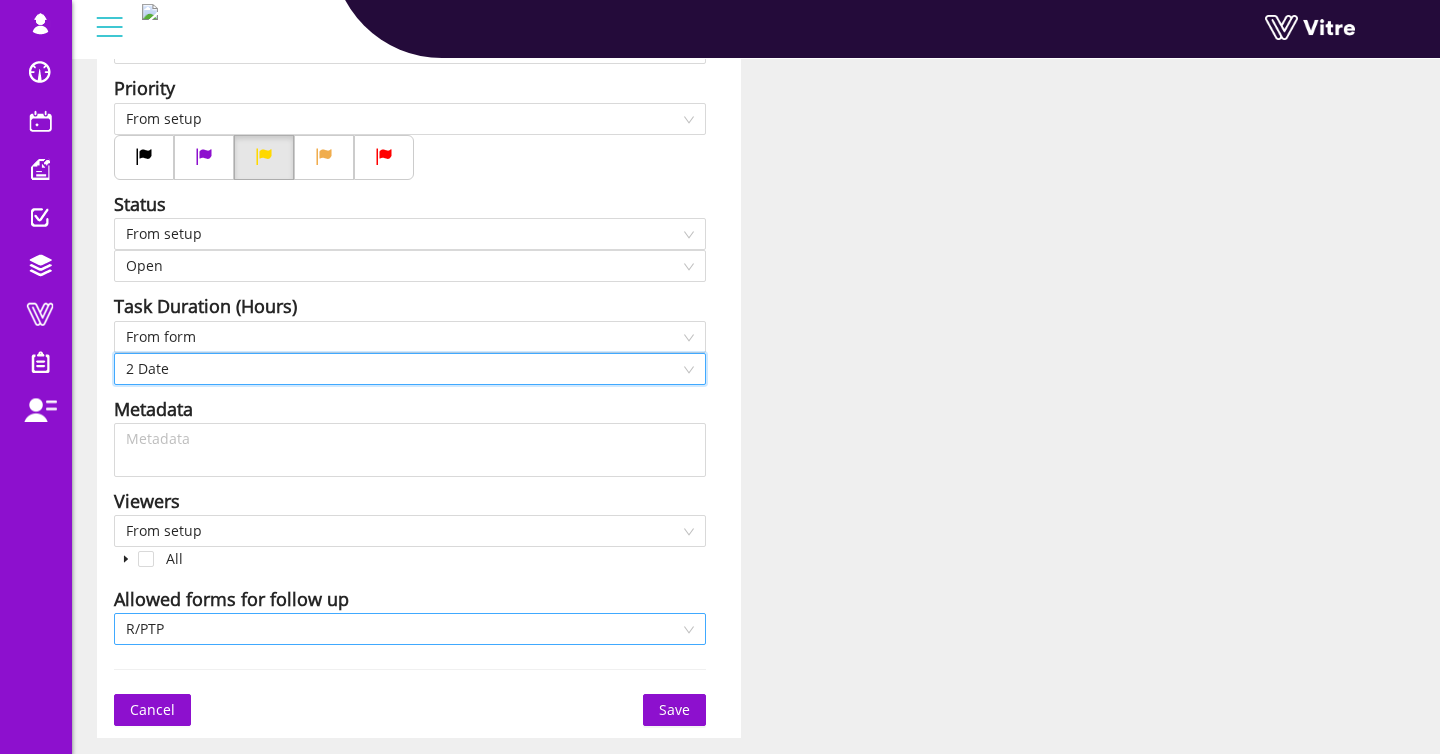 scroll, scrollTop: 512, scrollLeft: 0, axis: vertical 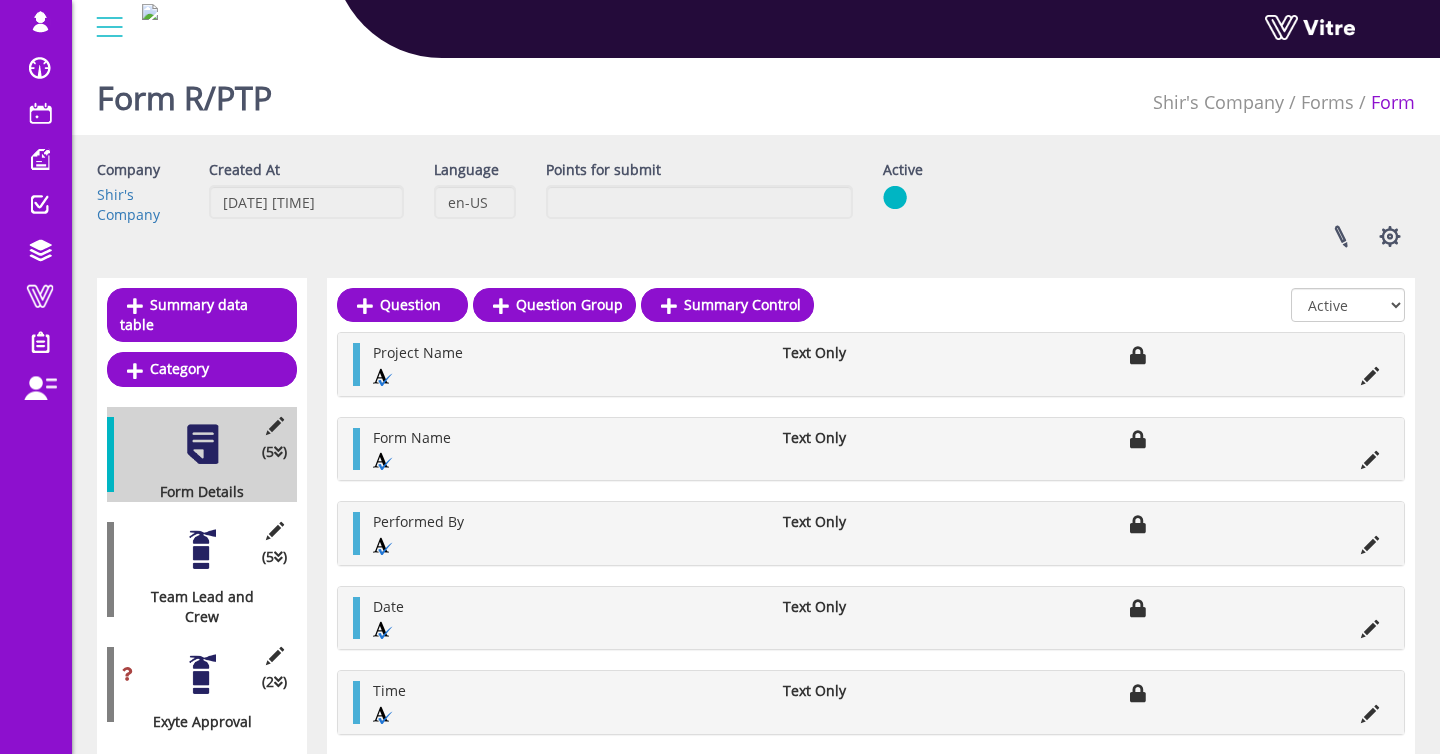 click at bounding box center [202, 549] 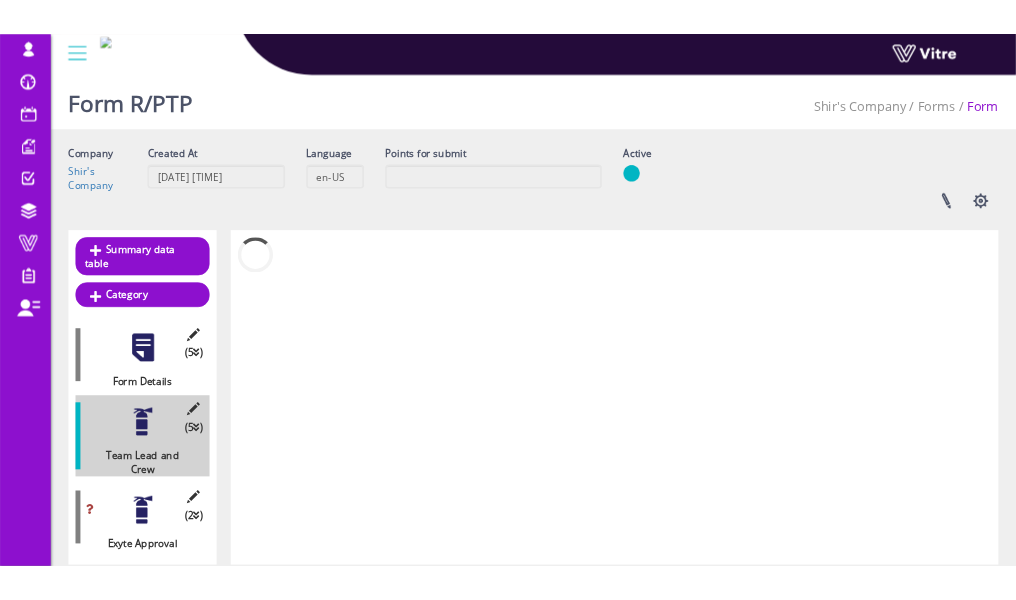 scroll, scrollTop: 2, scrollLeft: 0, axis: vertical 